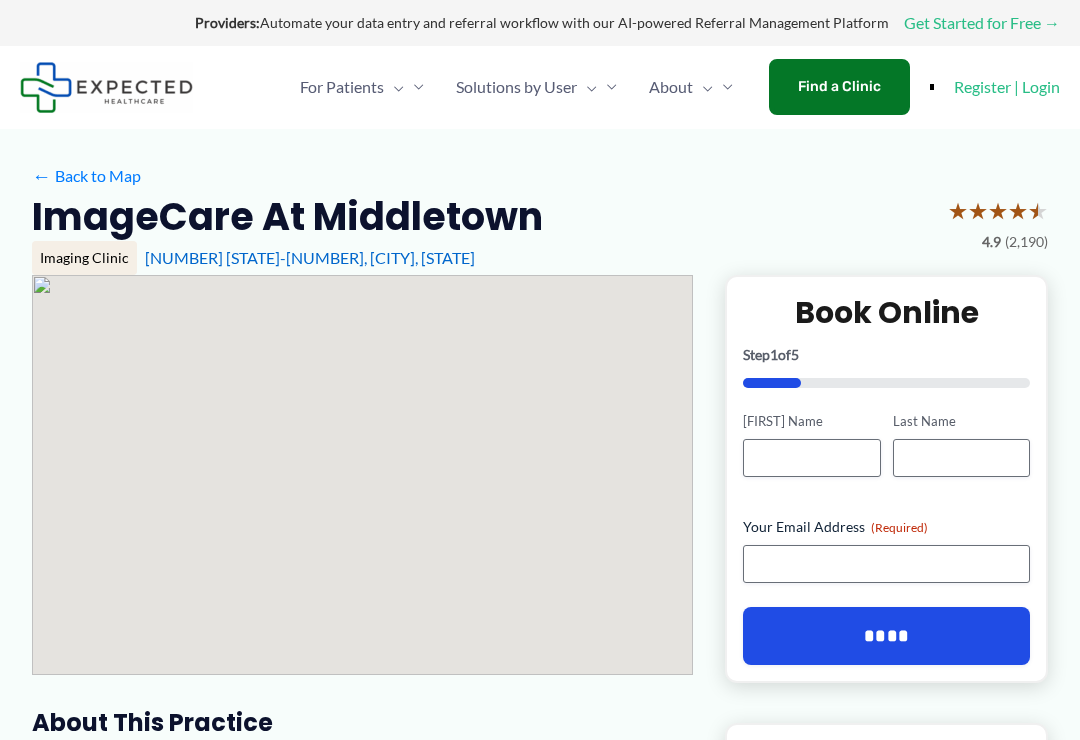 scroll, scrollTop: 0, scrollLeft: 0, axis: both 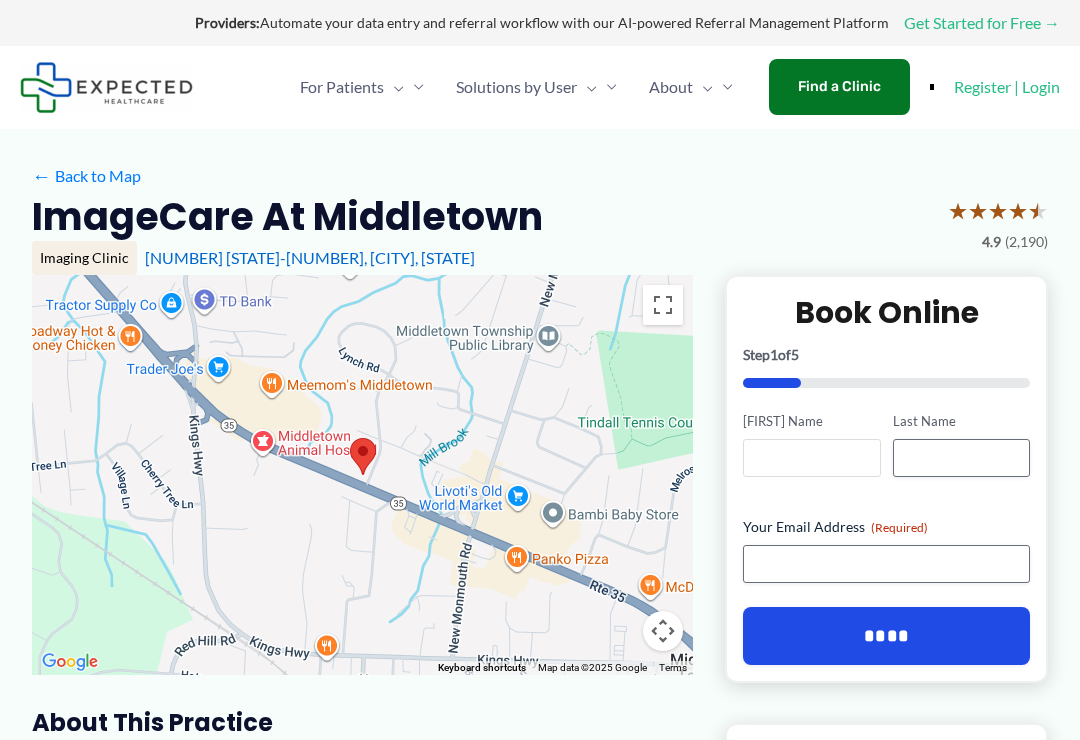 click on "[FIRST] Name" at bounding box center [811, 458] 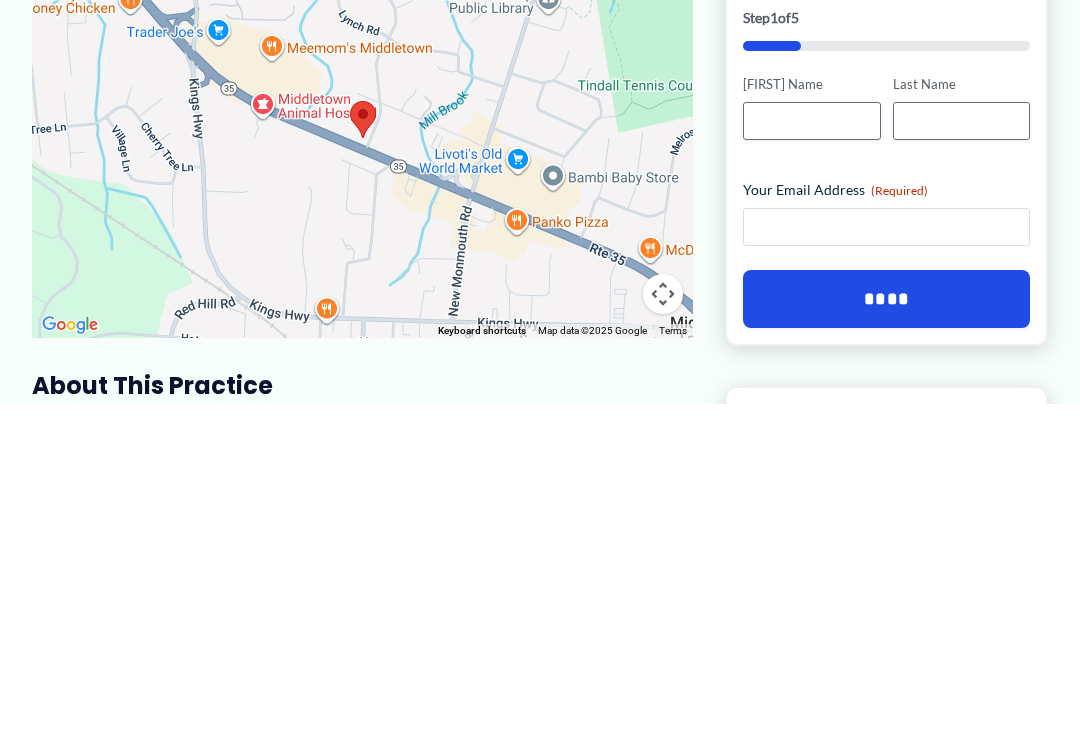 click on "Your Email Address (Required)" at bounding box center [886, 564] 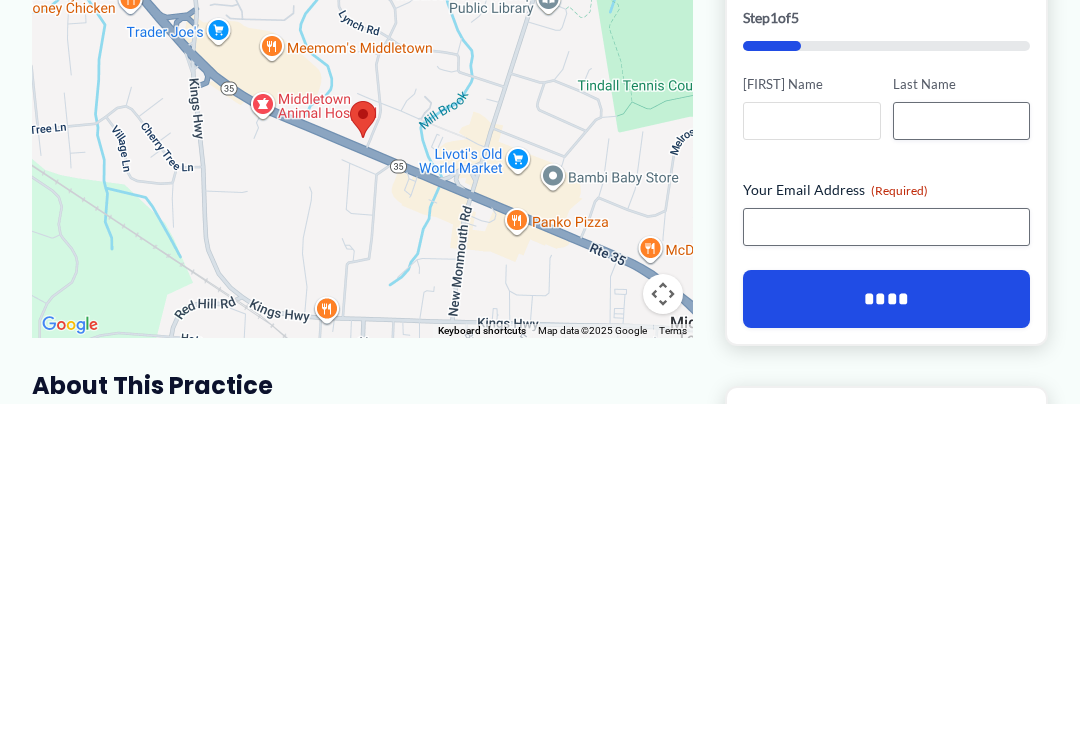 click on "[FIRST] Name" at bounding box center (811, 458) 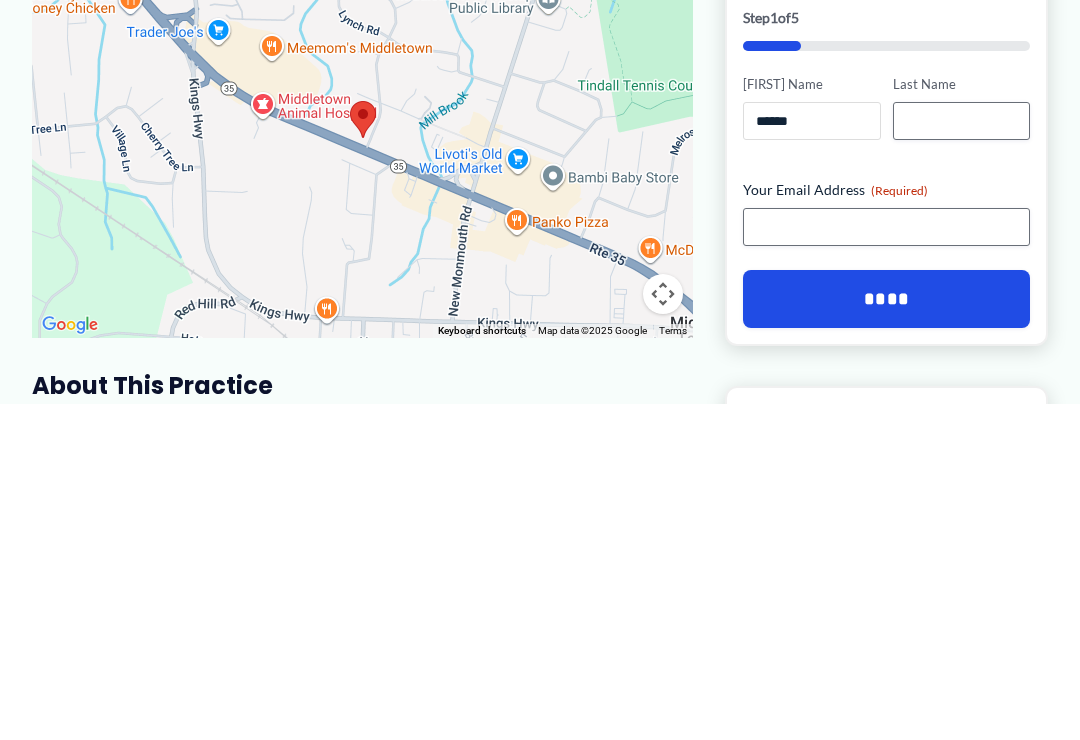 type on "******" 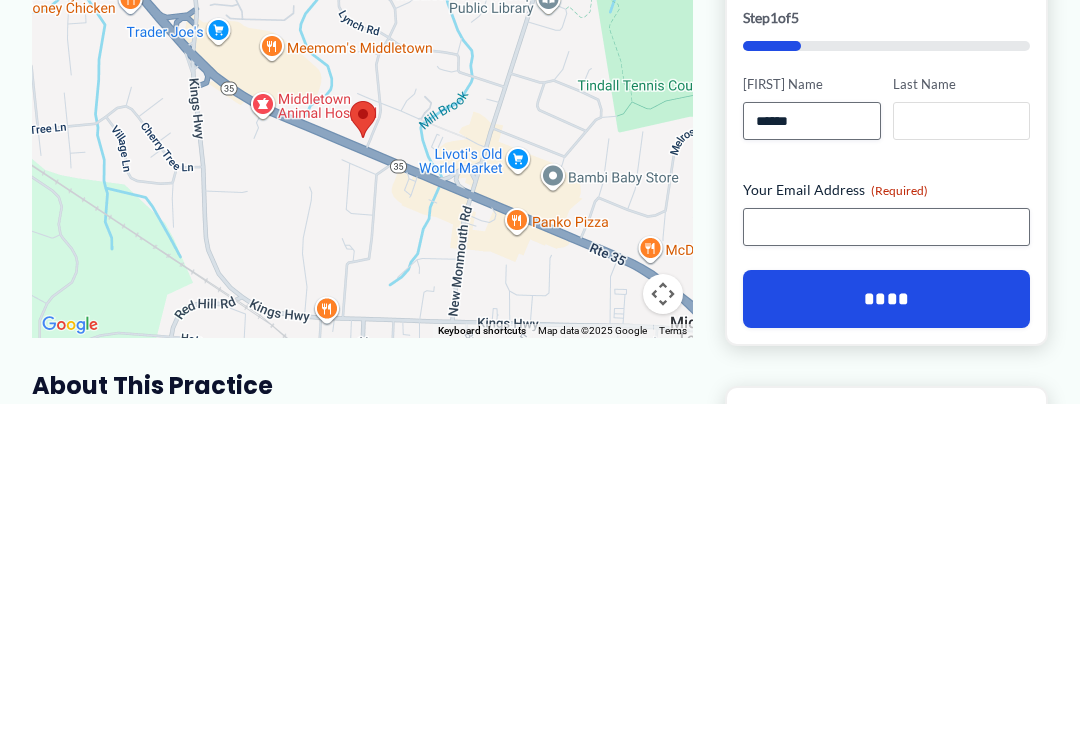 click on "Last Name" at bounding box center [961, 458] 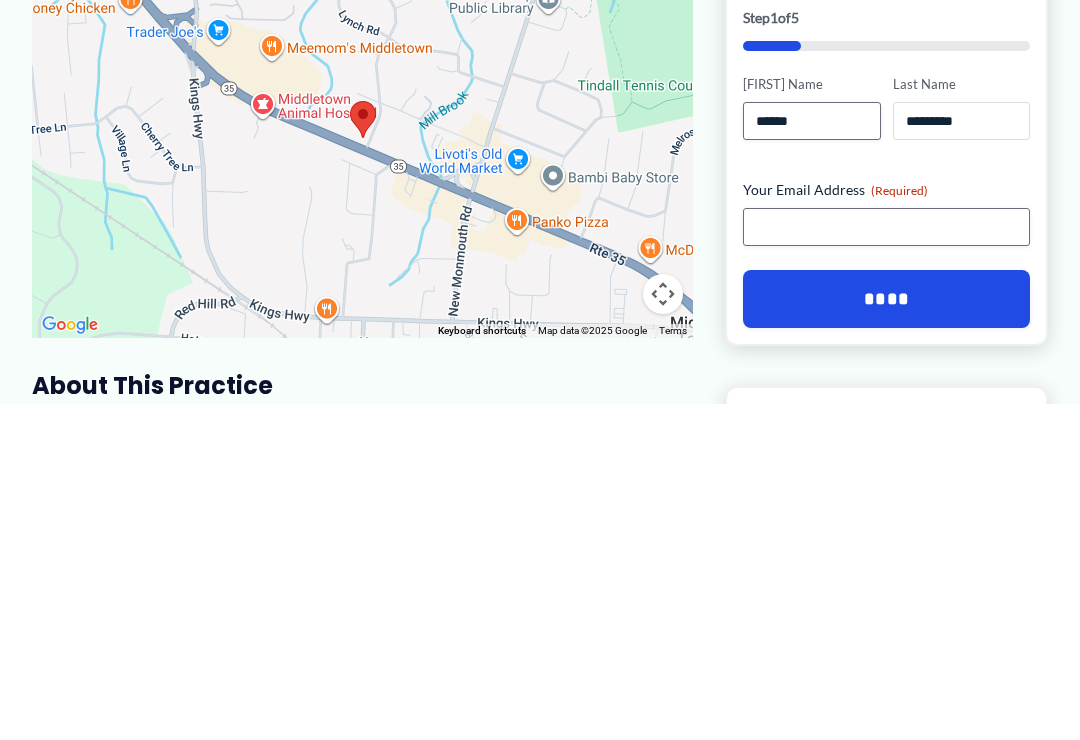 type on "*********" 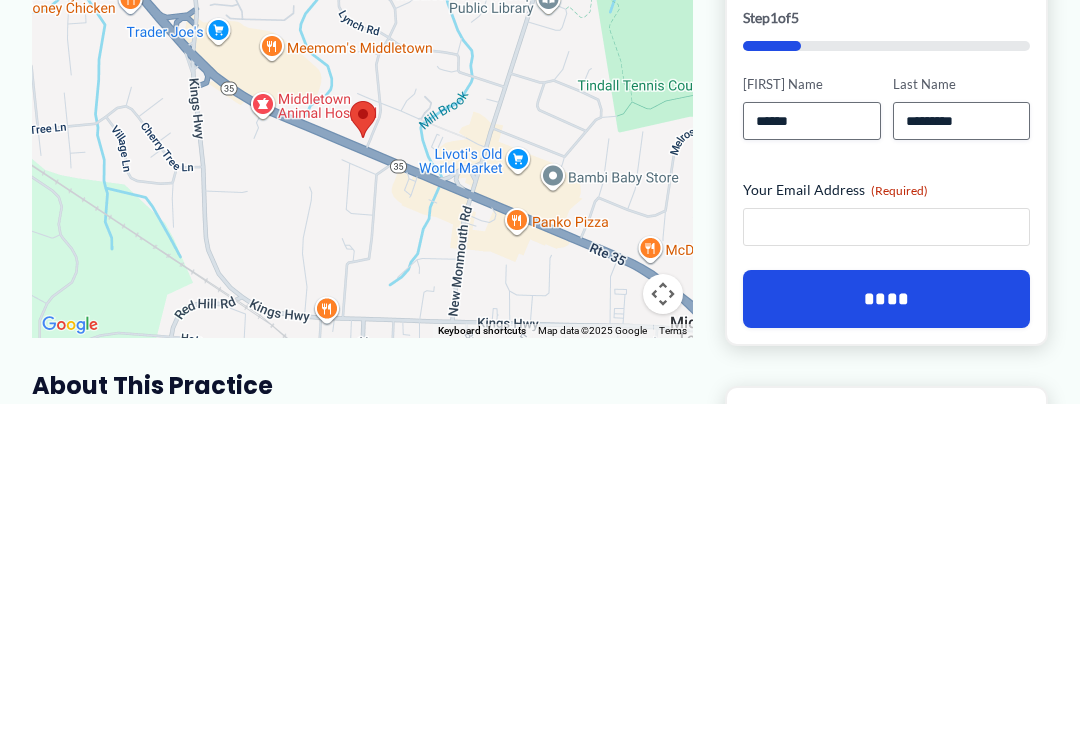 click on "Your Email Address (Required)" at bounding box center (886, 564) 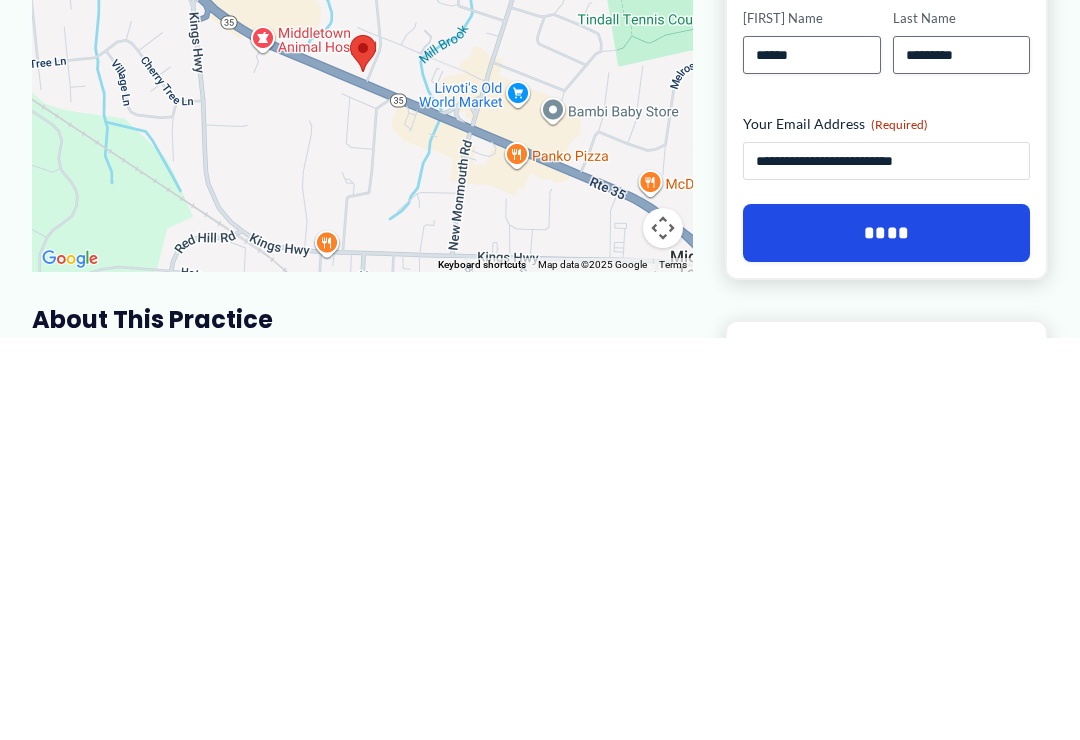 type on "**********" 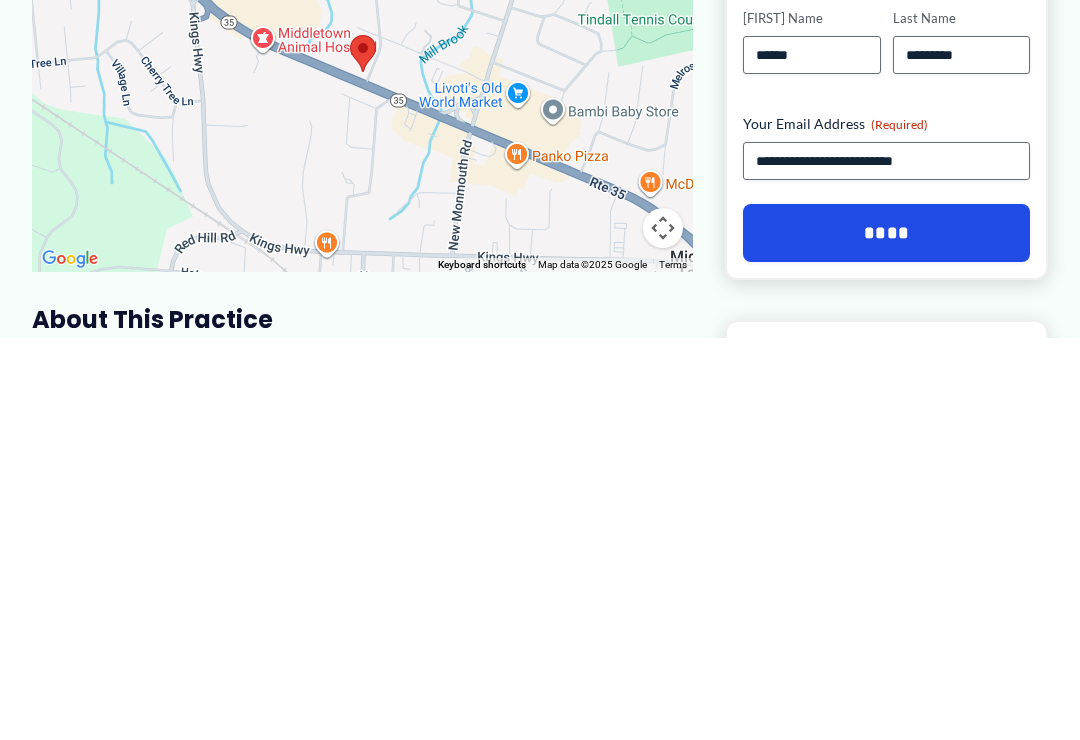 click on "****" at bounding box center (886, 636) 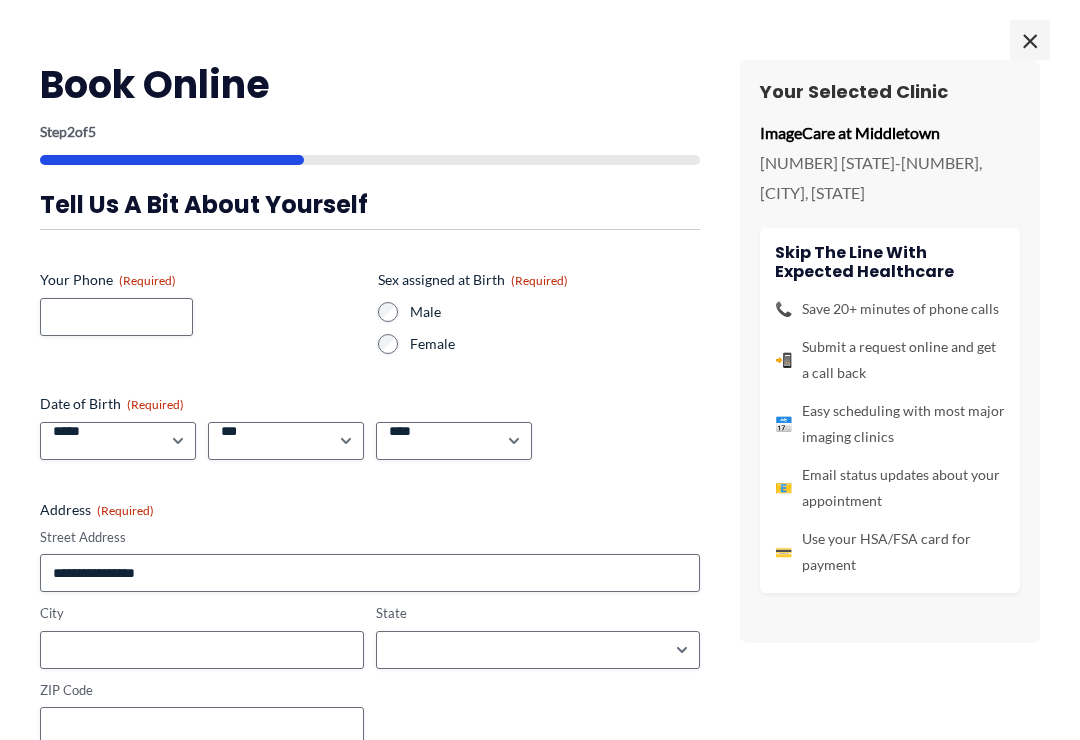 scroll, scrollTop: 363, scrollLeft: 0, axis: vertical 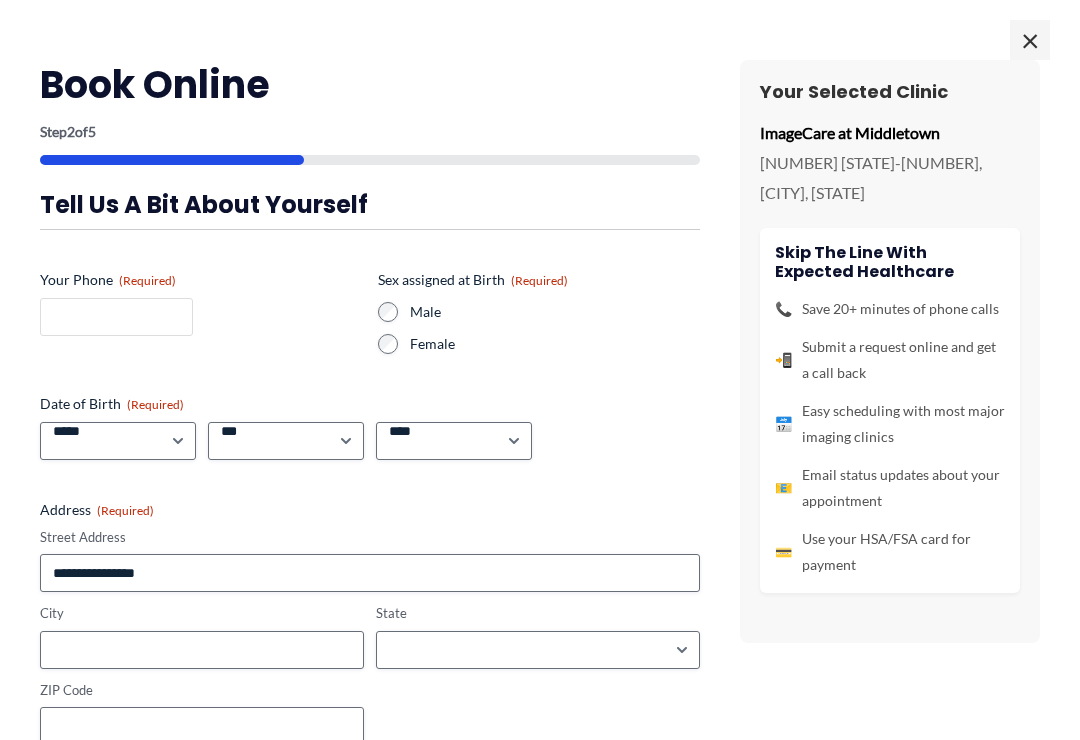 click on "Your Phone (Required)" at bounding box center (116, 317) 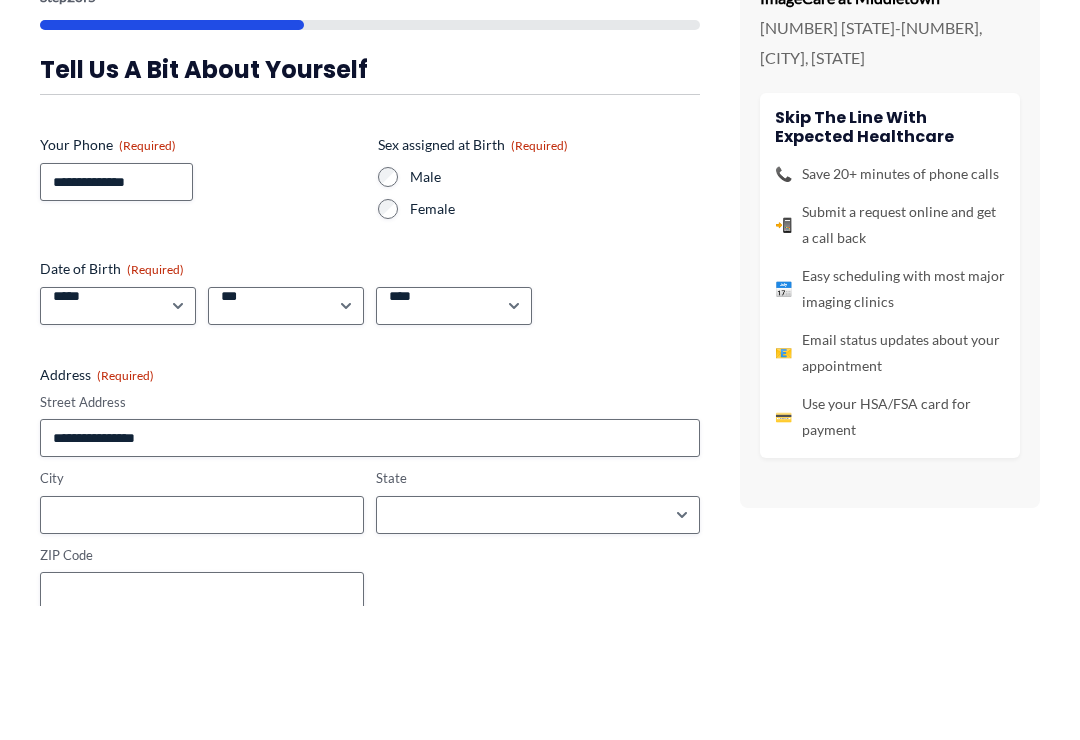 scroll, scrollTop: 498, scrollLeft: 0, axis: vertical 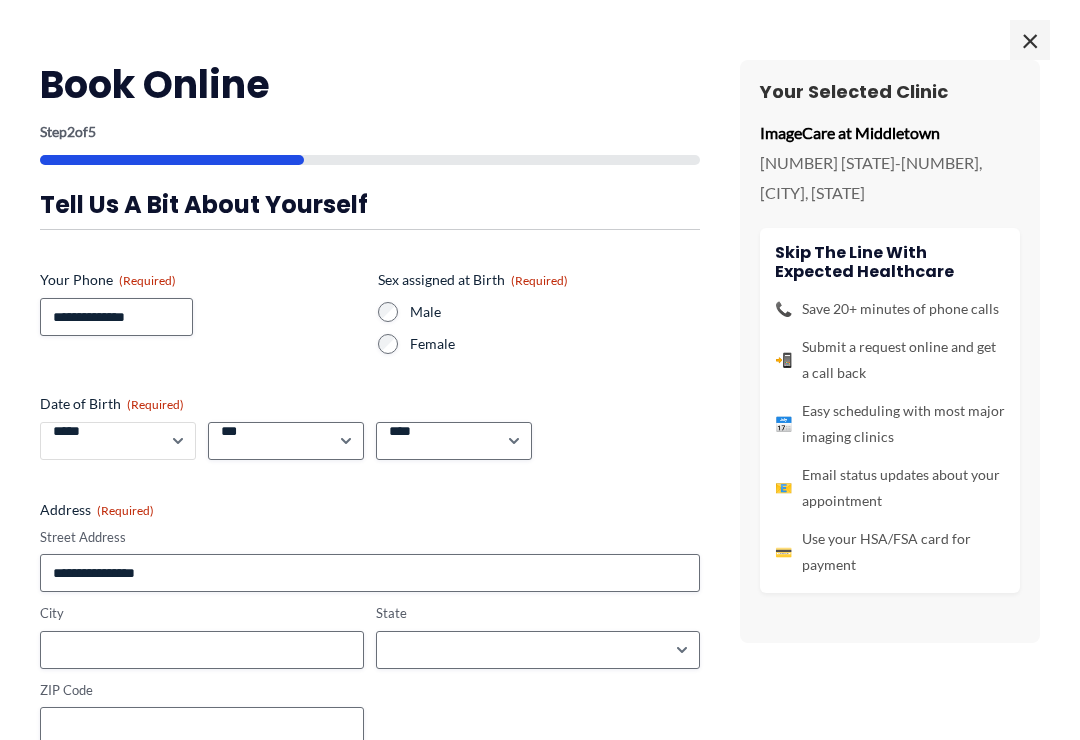 click on "**** *** * * * * * * * * * ** ** **" at bounding box center [118, 441] 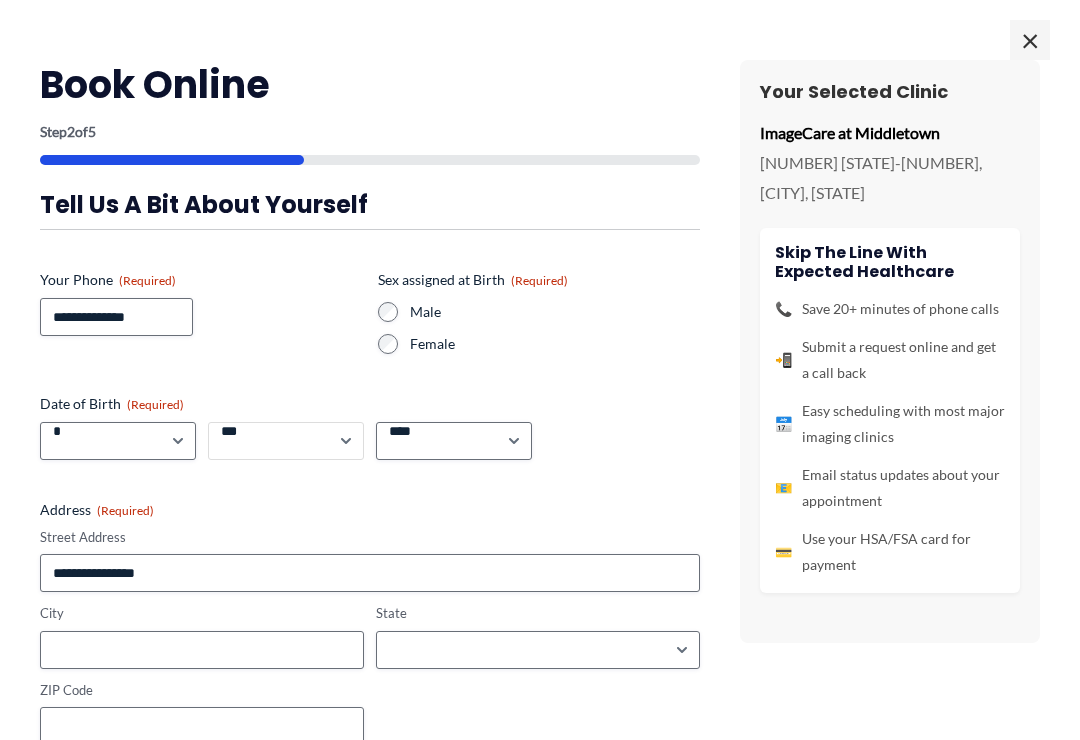 click on "*** * * * * * * * * * ** ** ** ** ** ** ** ** ** ** ** ** ** ** ** ** ** ** ** ** ** **" at bounding box center [286, 441] 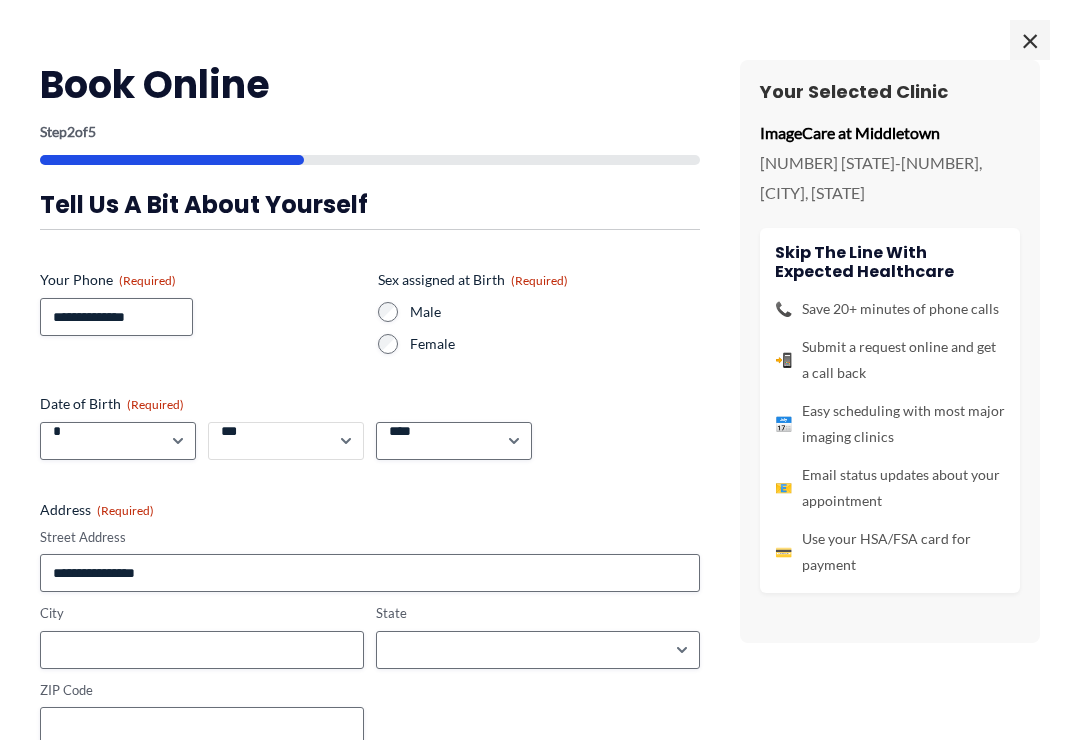 select on "*" 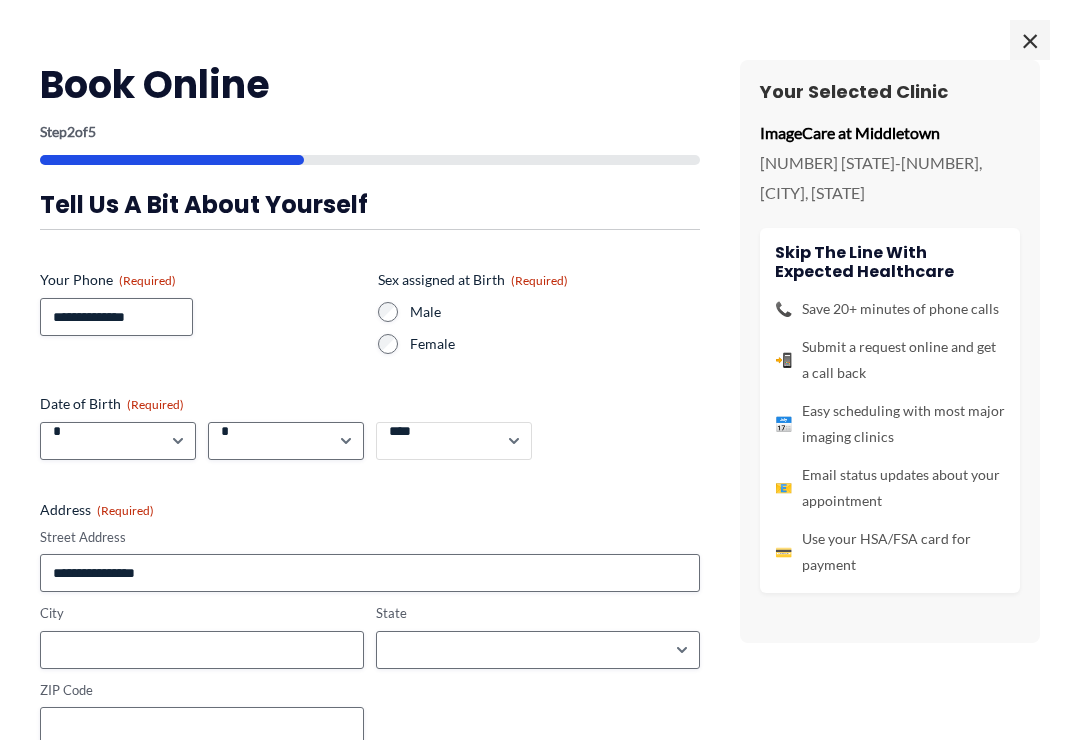 click on "**** **** **** **** **** **** **** **** **** **** **** **** **** **** **** **** **** **** **** **** **** **** **** **** **** **** **** **** **** **** **** **** **** **** **** **** **** **** **** **** **** **** **** **** **** **** **** **** **** **** **** **** **** **** **** **** **** **** **** **** **** **** **** **** **** **** **** **** **** **** **** **** **** **** **** **** **** **** **** **** **** **** **** **** **** **** **** **** **** **** **** **** **** **** **** **** **** **** **** **** **** **** **** **** **** **** **** **** **** **** **** **** **** **** **** **** **** **** **** **** **** ****" at bounding box center [454, 441] 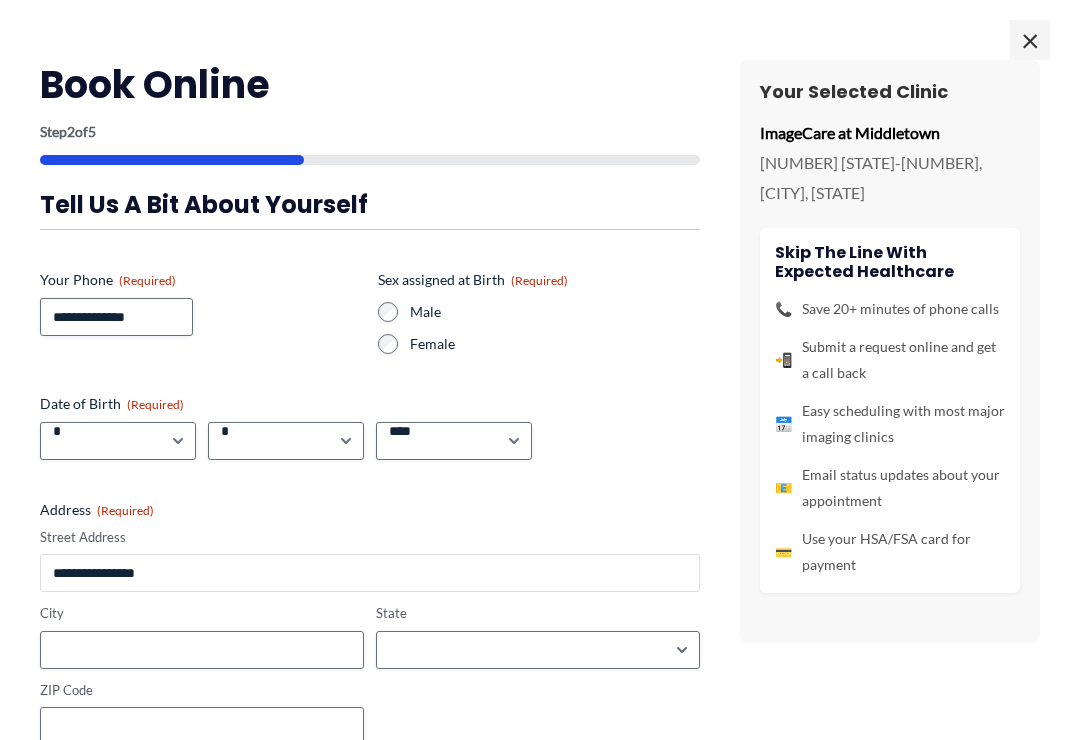 click on "Street Address" at bounding box center (370, 573) 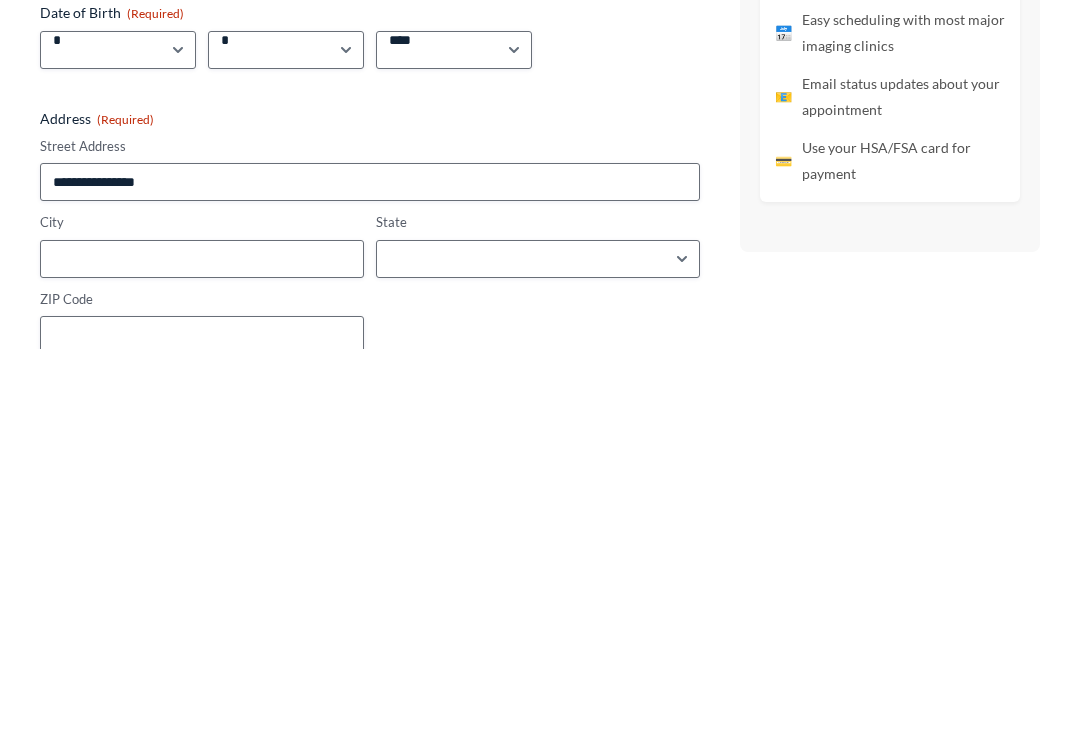 click on "Address (Required)" at bounding box center [97, 510] 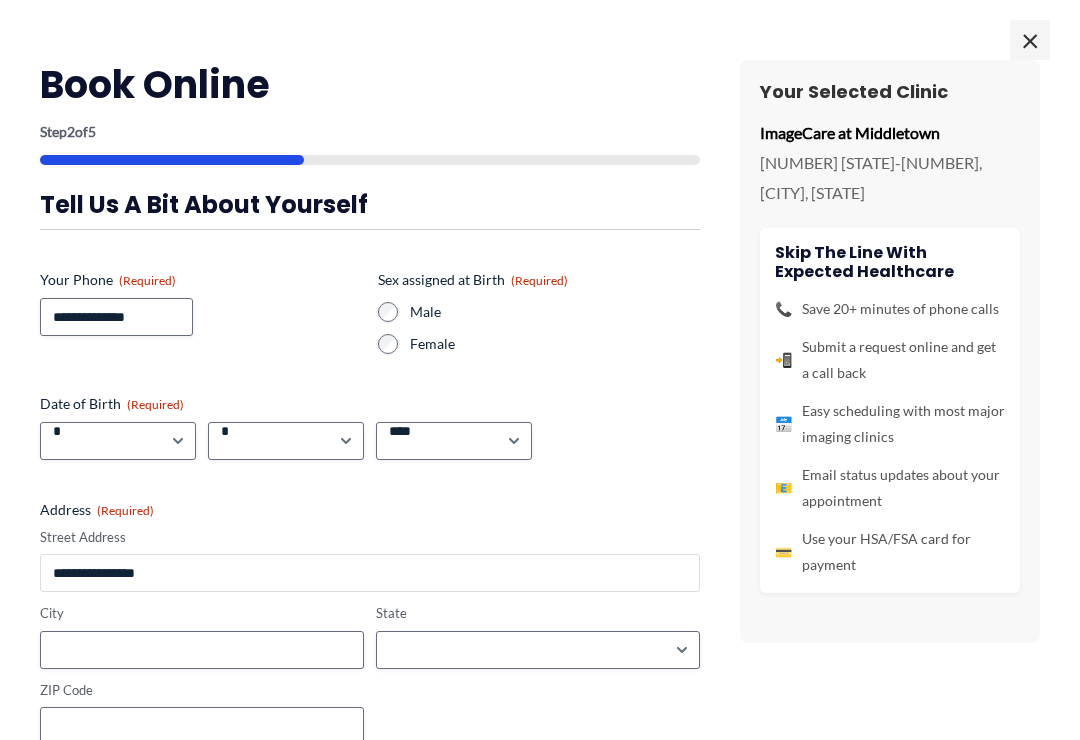 click on "Street Address" at bounding box center [370, 573] 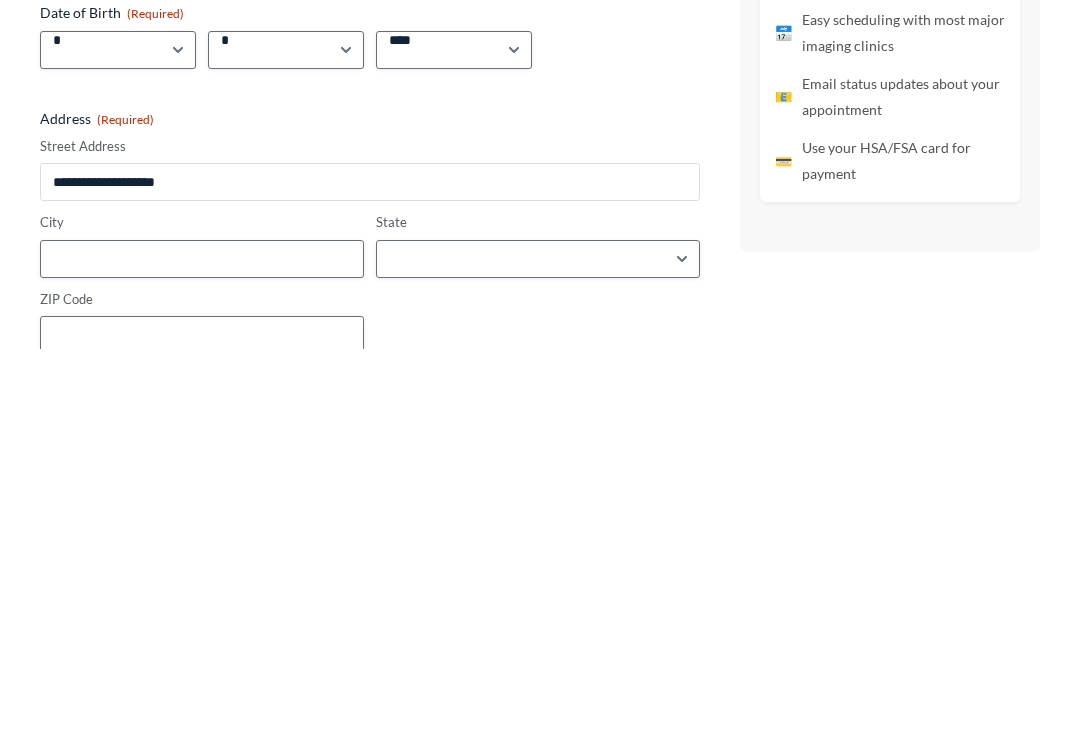 type on "**********" 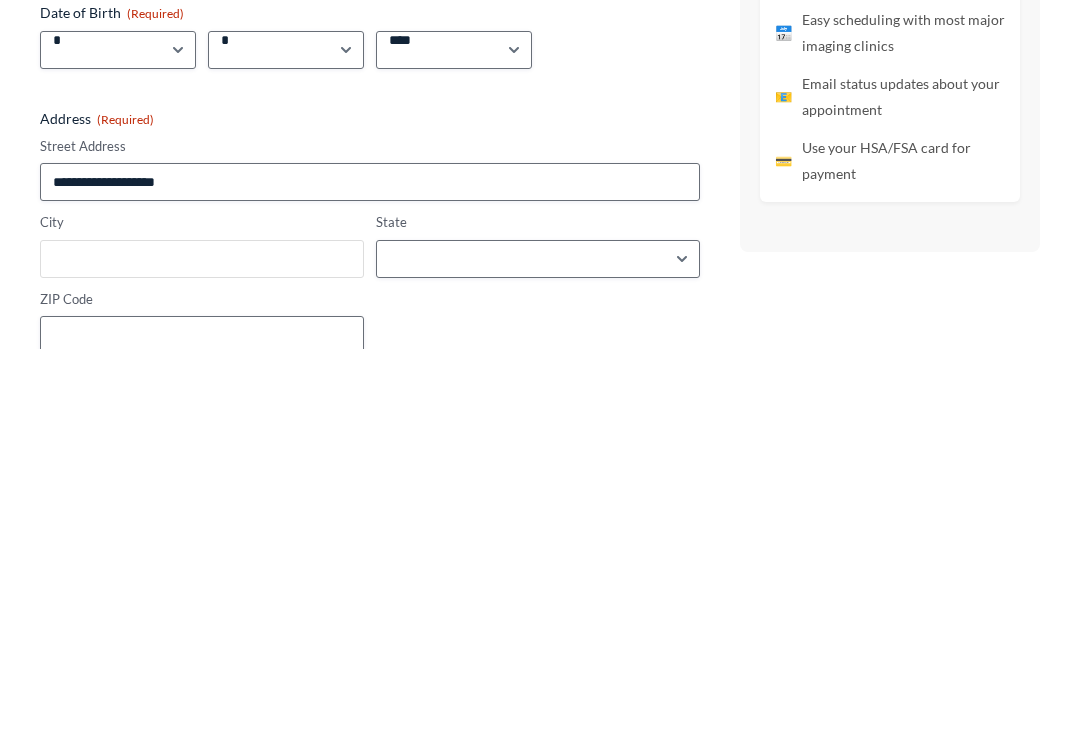 click on "City" at bounding box center [202, 650] 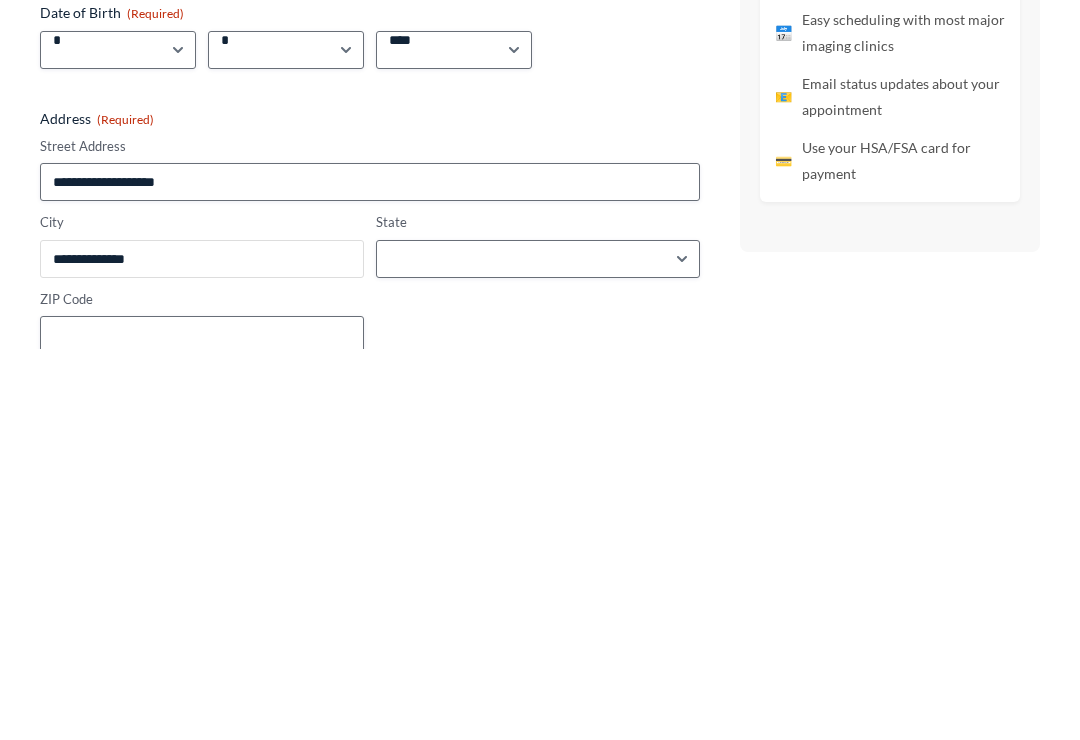type on "**********" 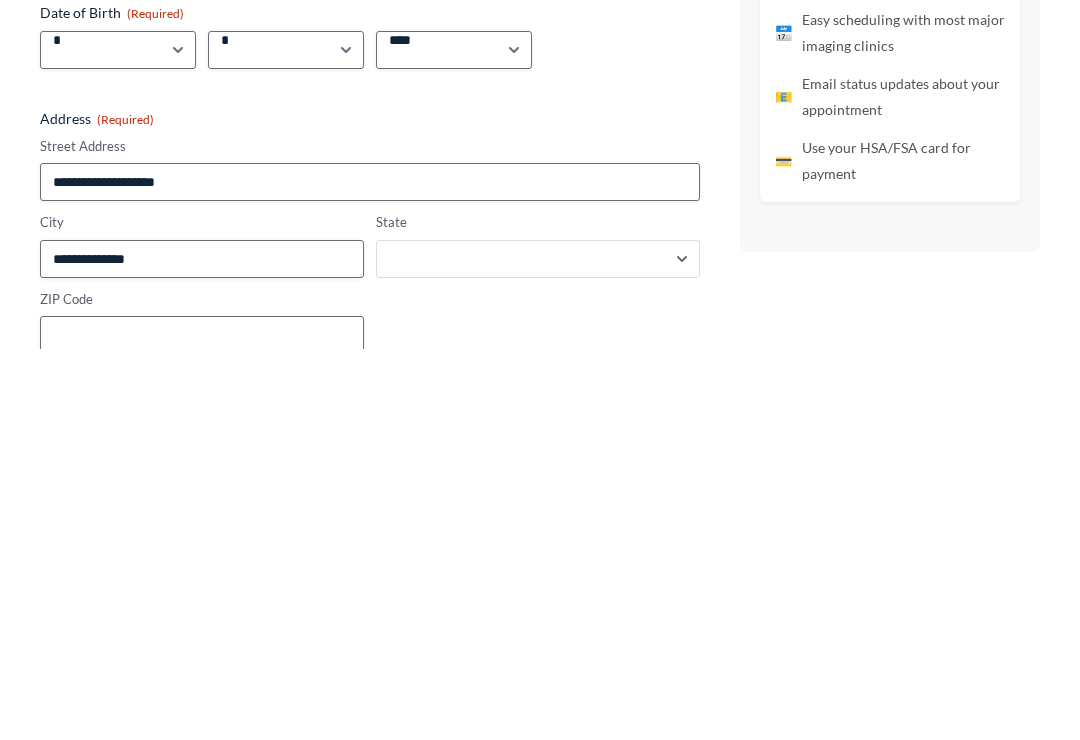 click on "**********" at bounding box center (538, 650) 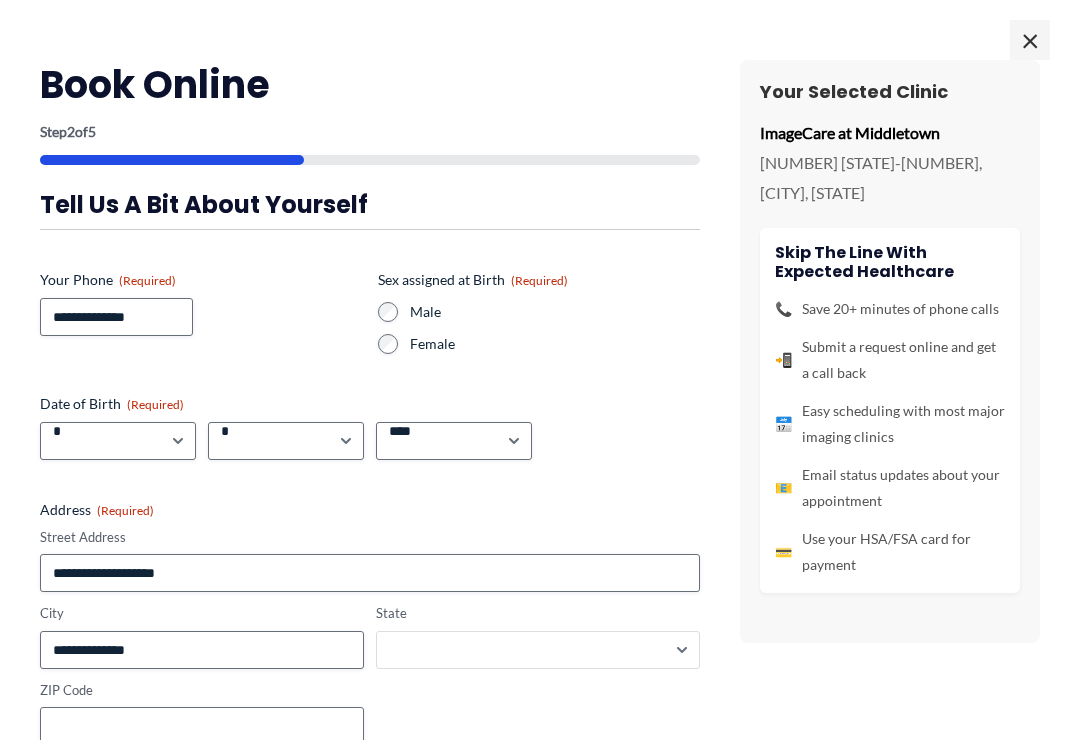 select on "**********" 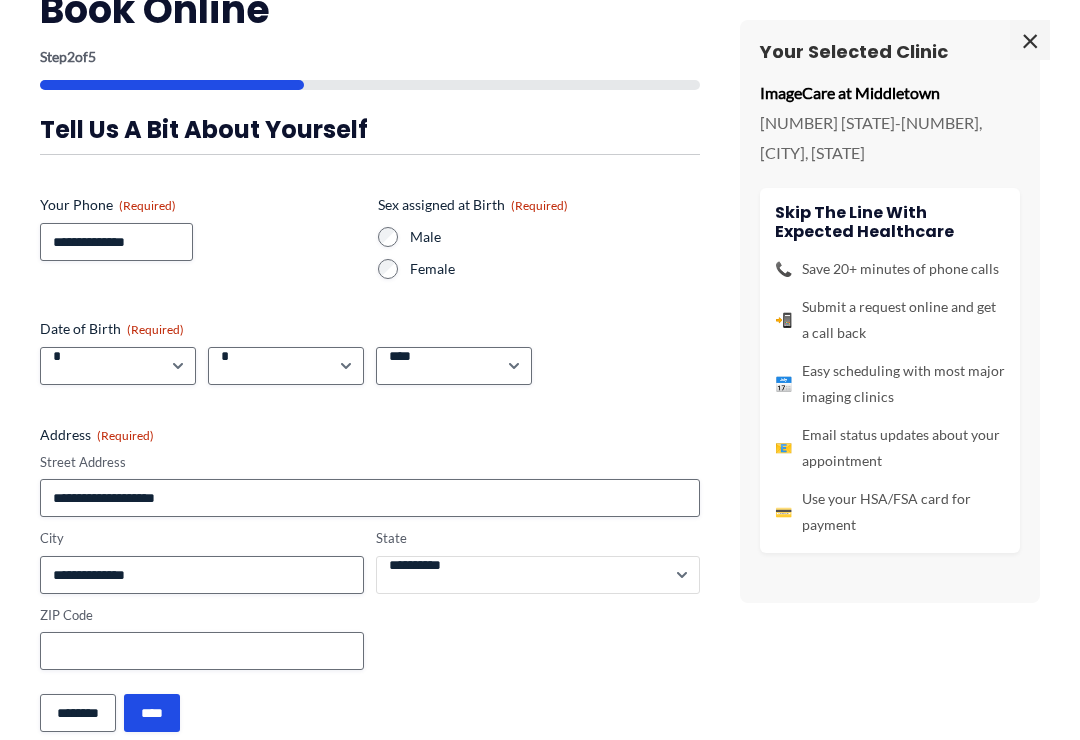 scroll, scrollTop: 74, scrollLeft: 0, axis: vertical 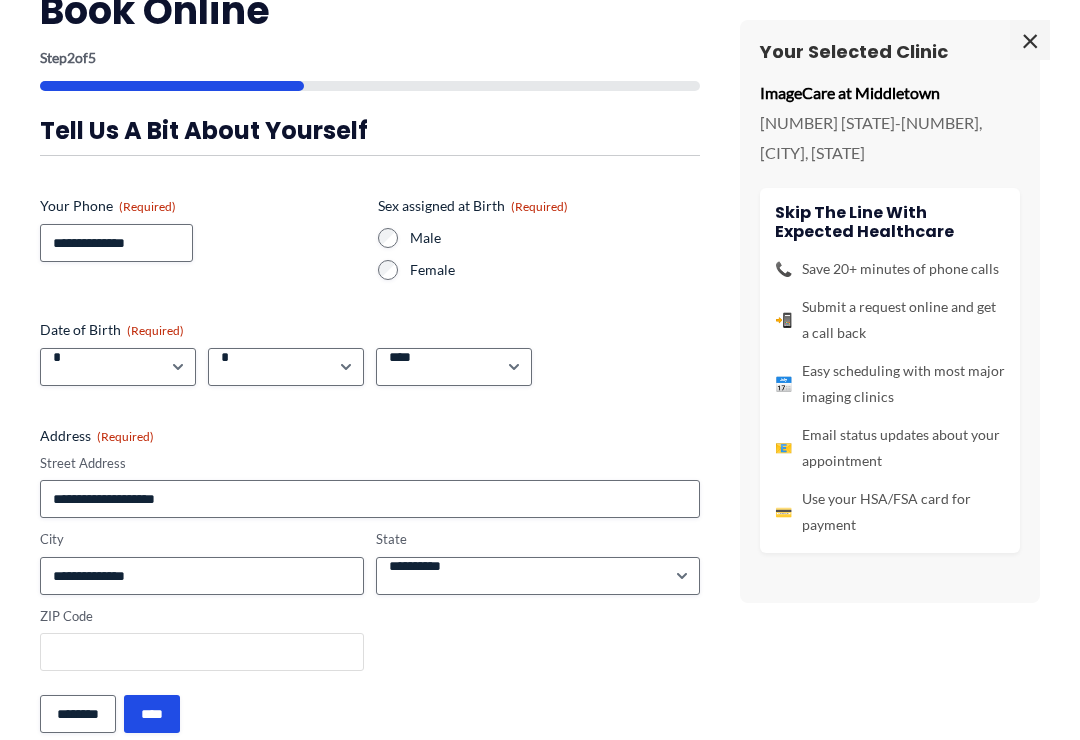 click on "ZIP Code" at bounding box center (202, 652) 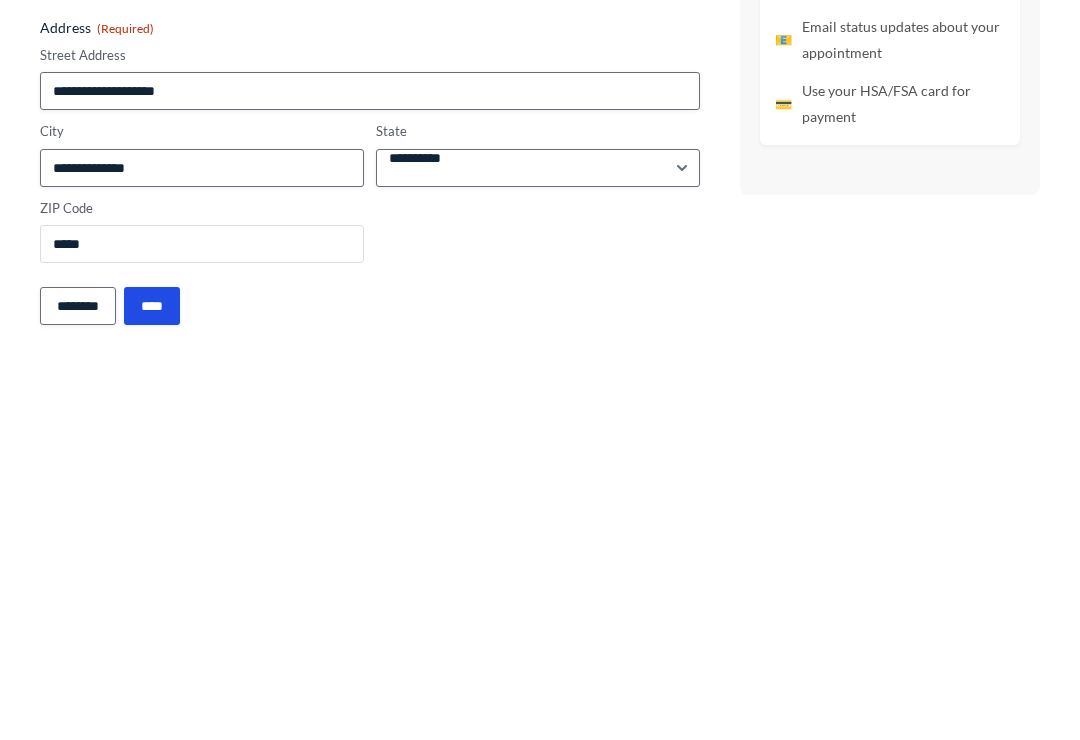 type on "*****" 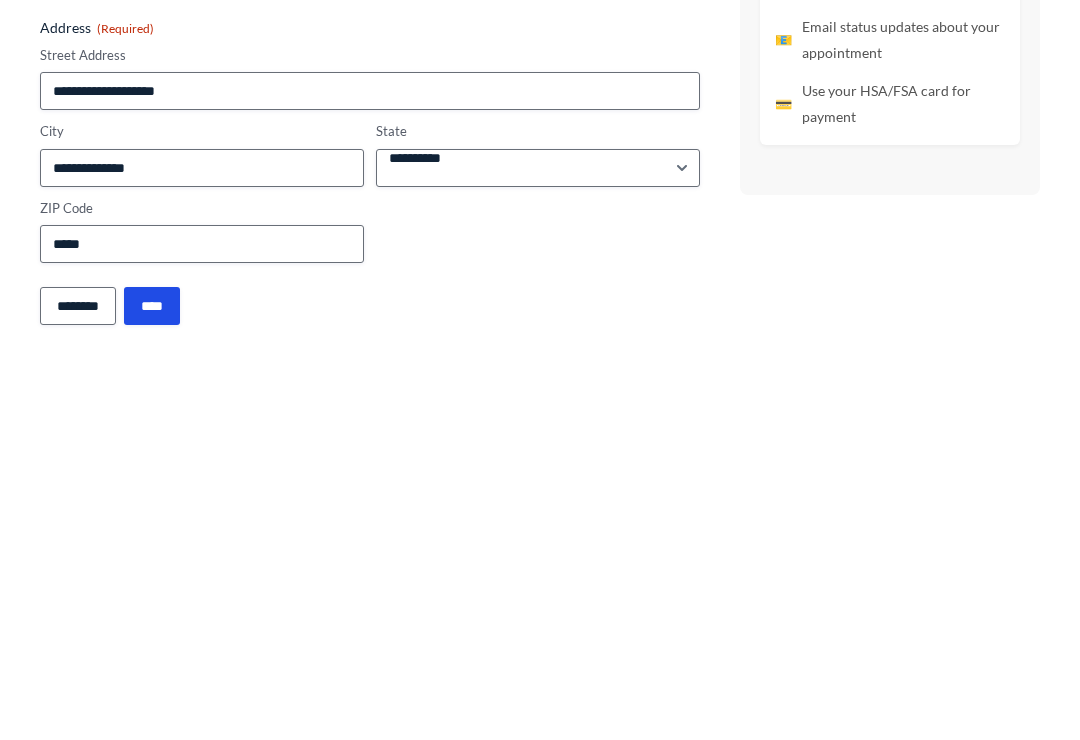 click on "****" at bounding box center [152, 714] 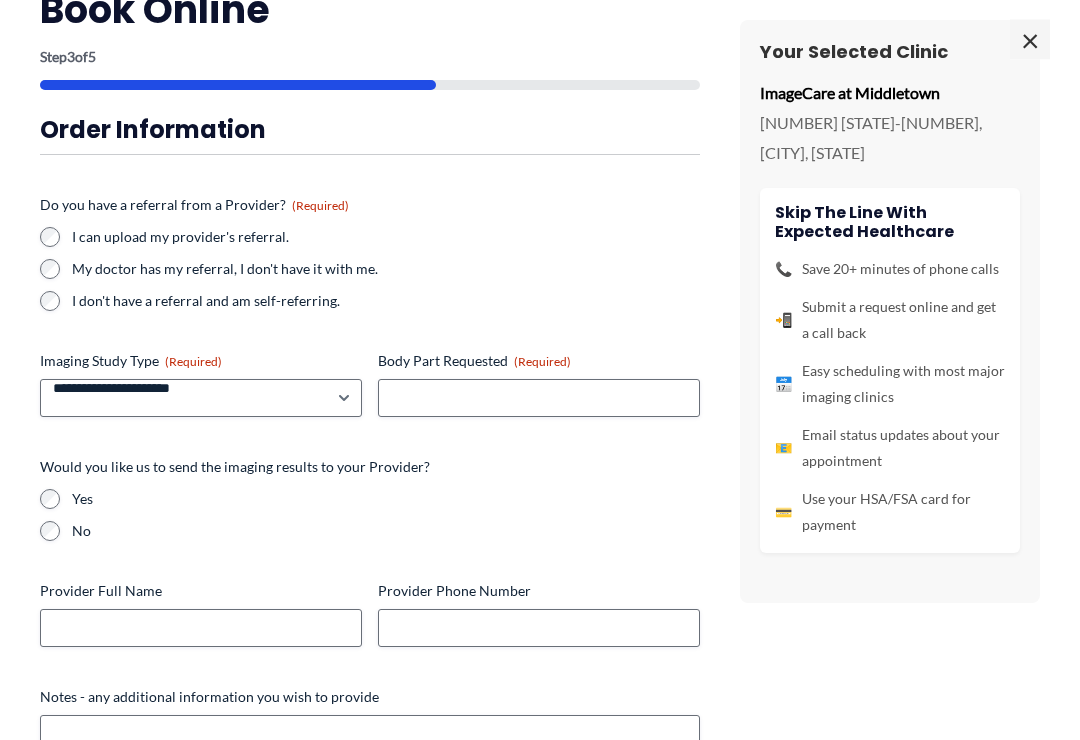 scroll, scrollTop: 1635, scrollLeft: 0, axis: vertical 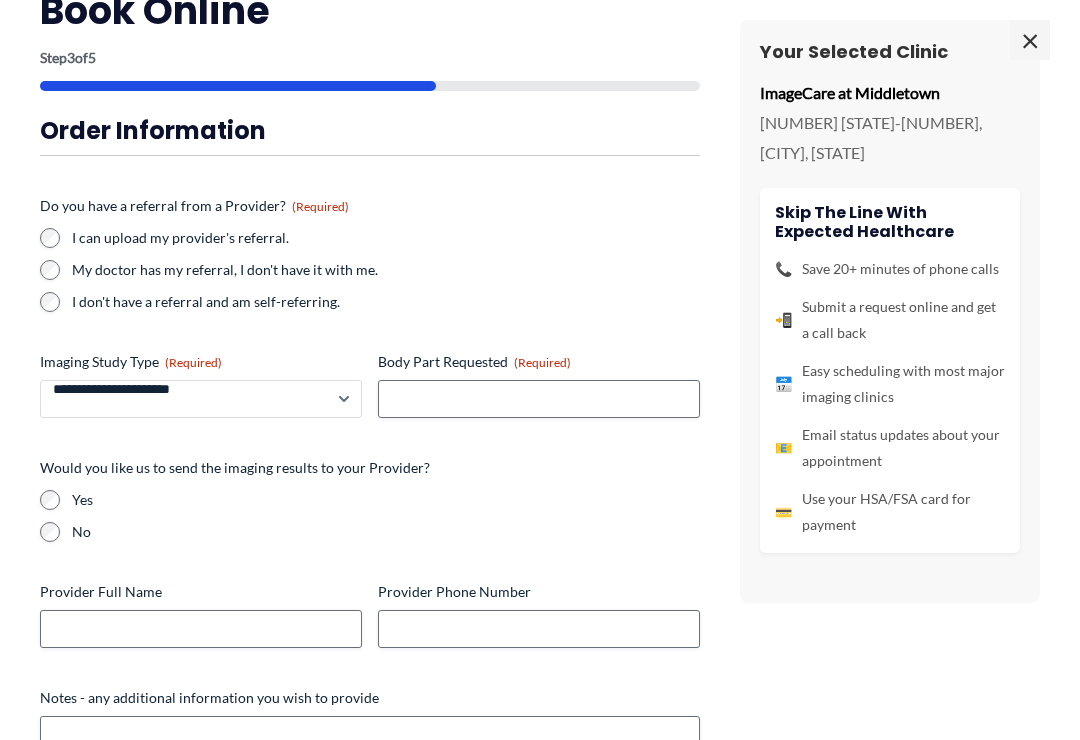 click on "**********" at bounding box center (201, 399) 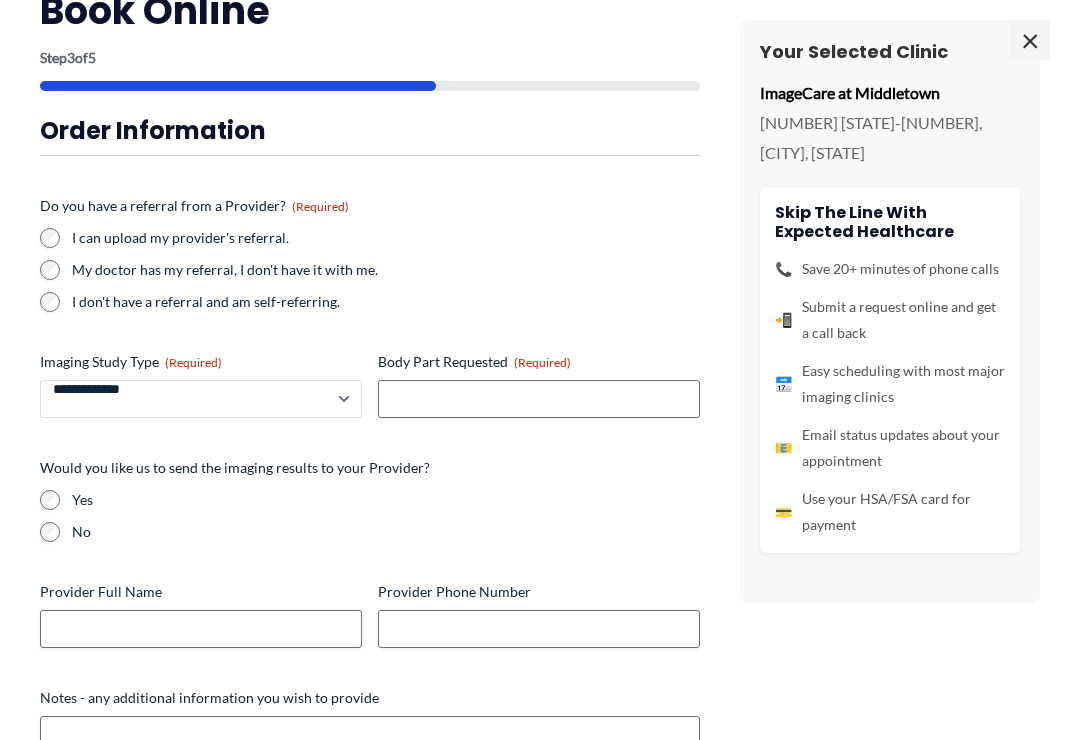 click on "**********" at bounding box center [201, 399] 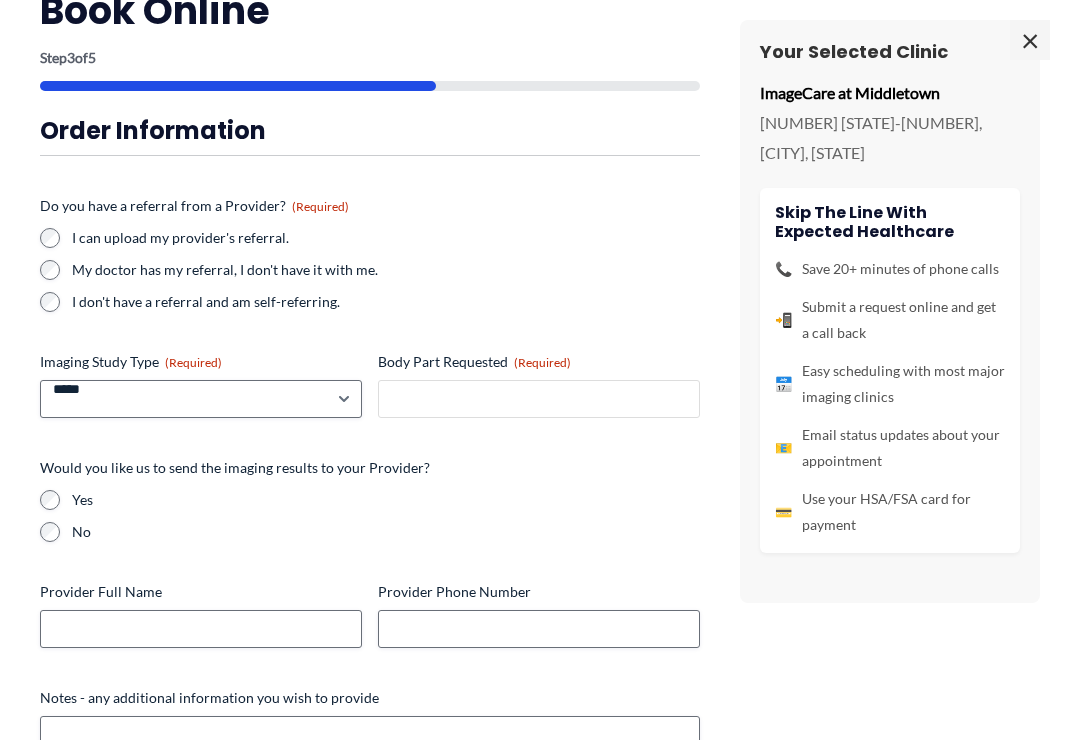 click on "Body Part Requested (Required)" at bounding box center (539, 399) 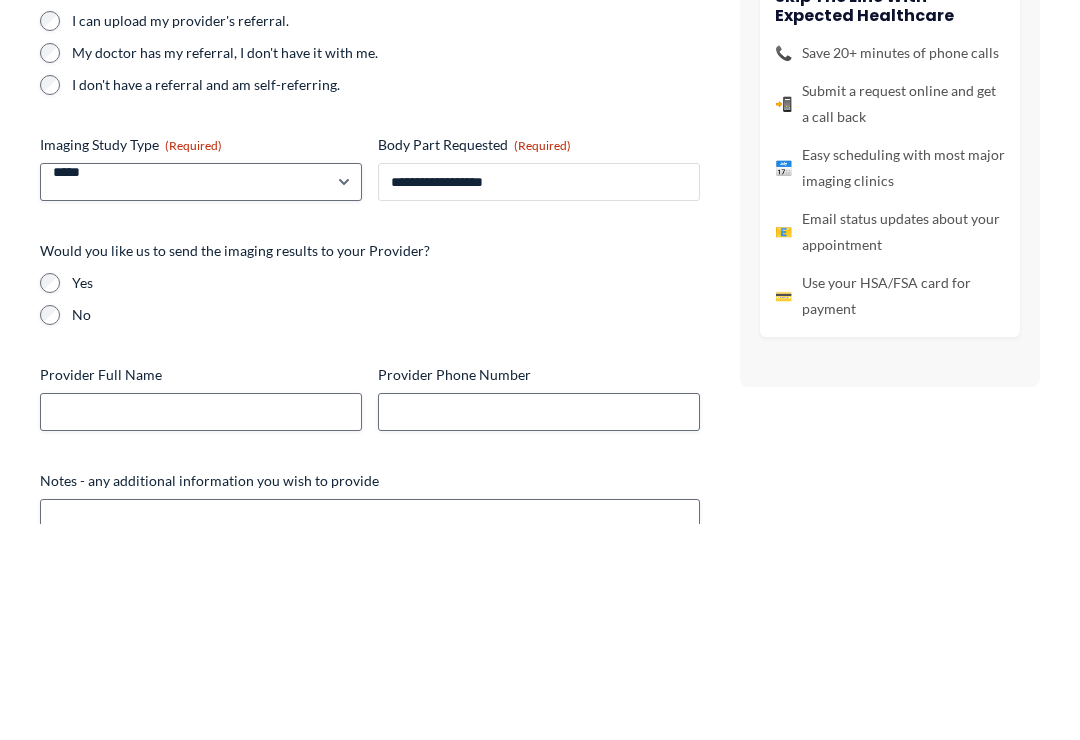 type on "**********" 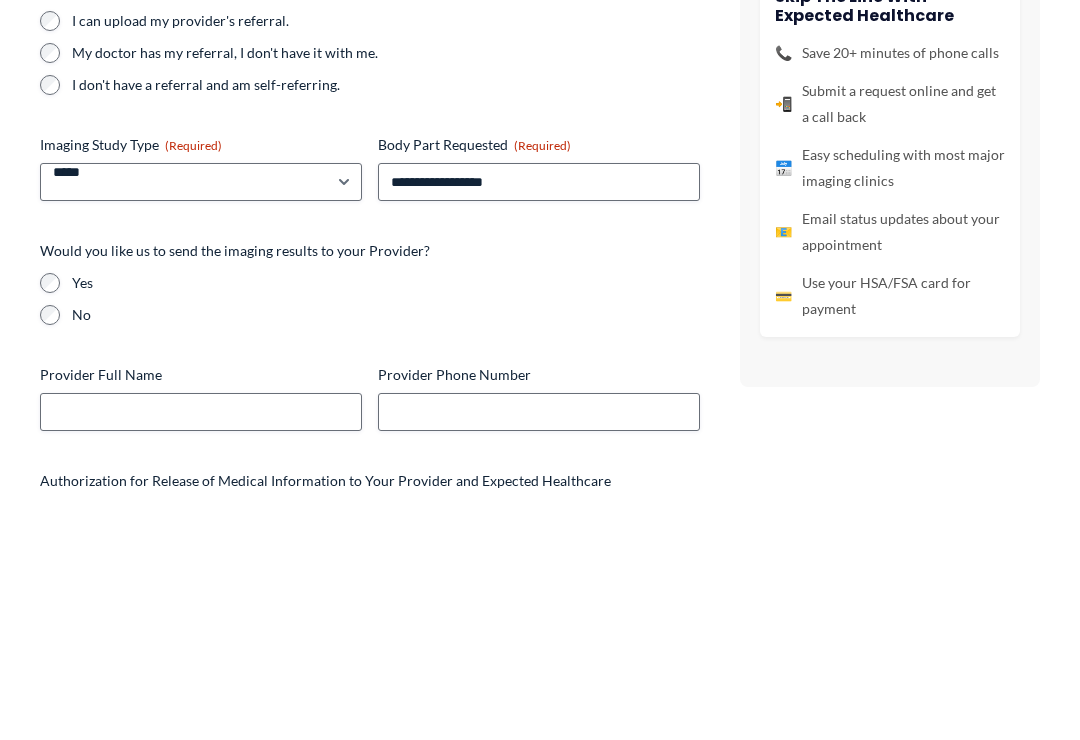 scroll, scrollTop: 1852, scrollLeft: 0, axis: vertical 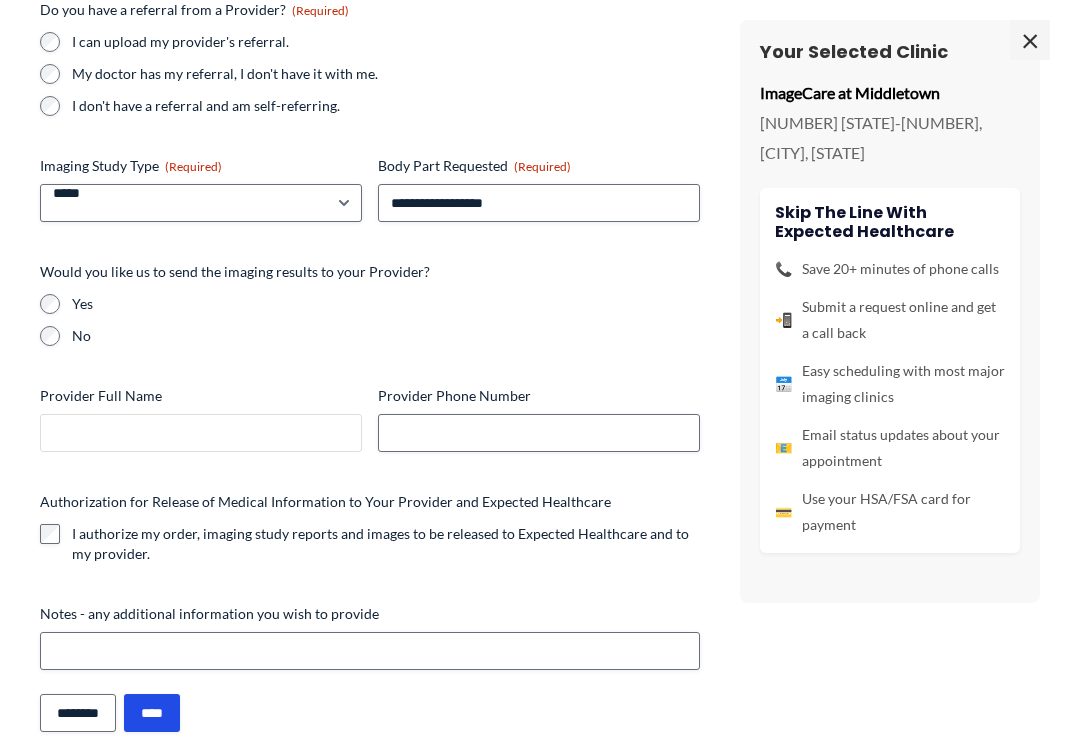 click on "Provider Full Name" at bounding box center (201, 433) 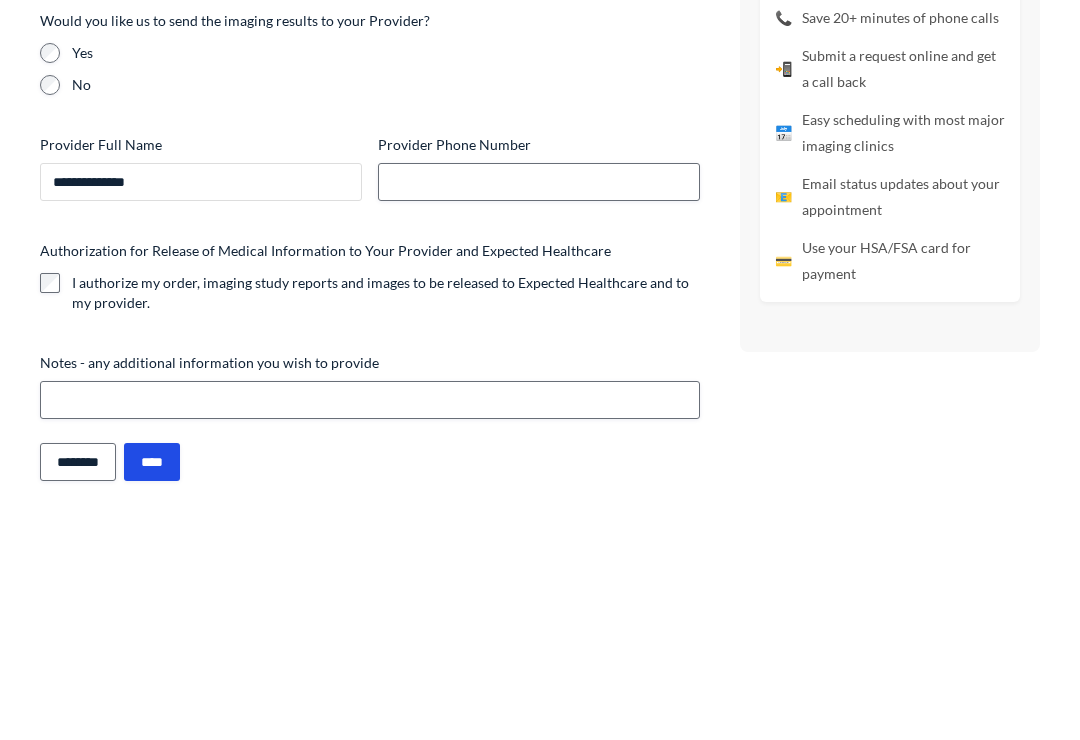 type on "**********" 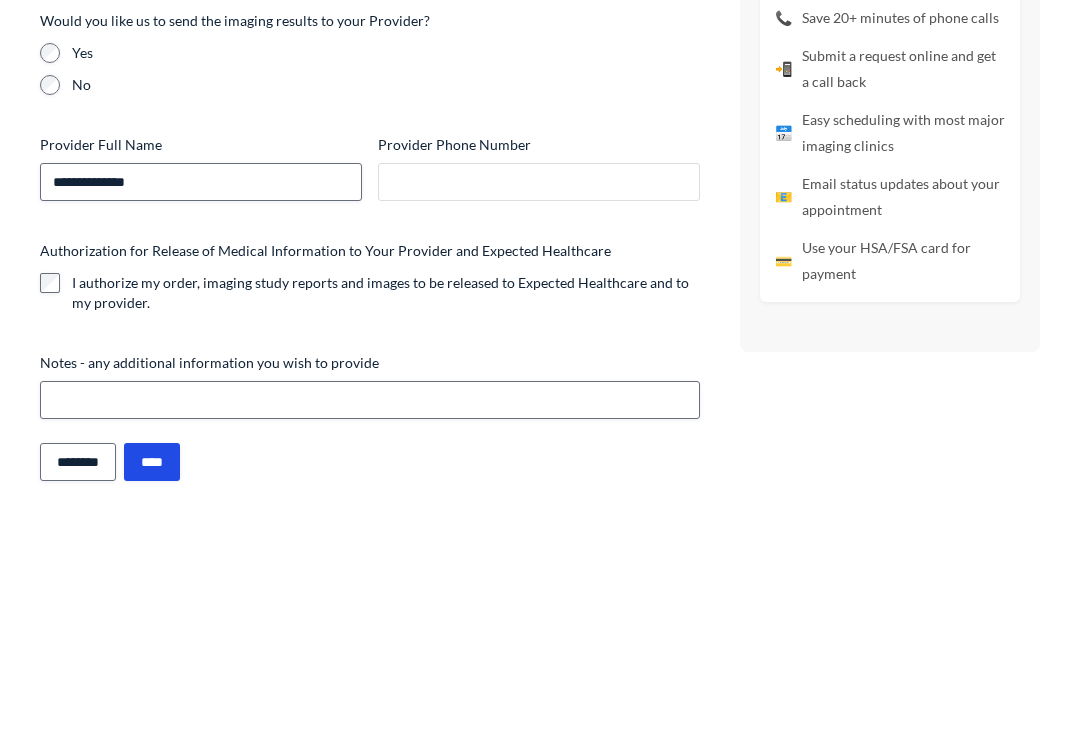 click on "Provider Phone Number" at bounding box center [539, 433] 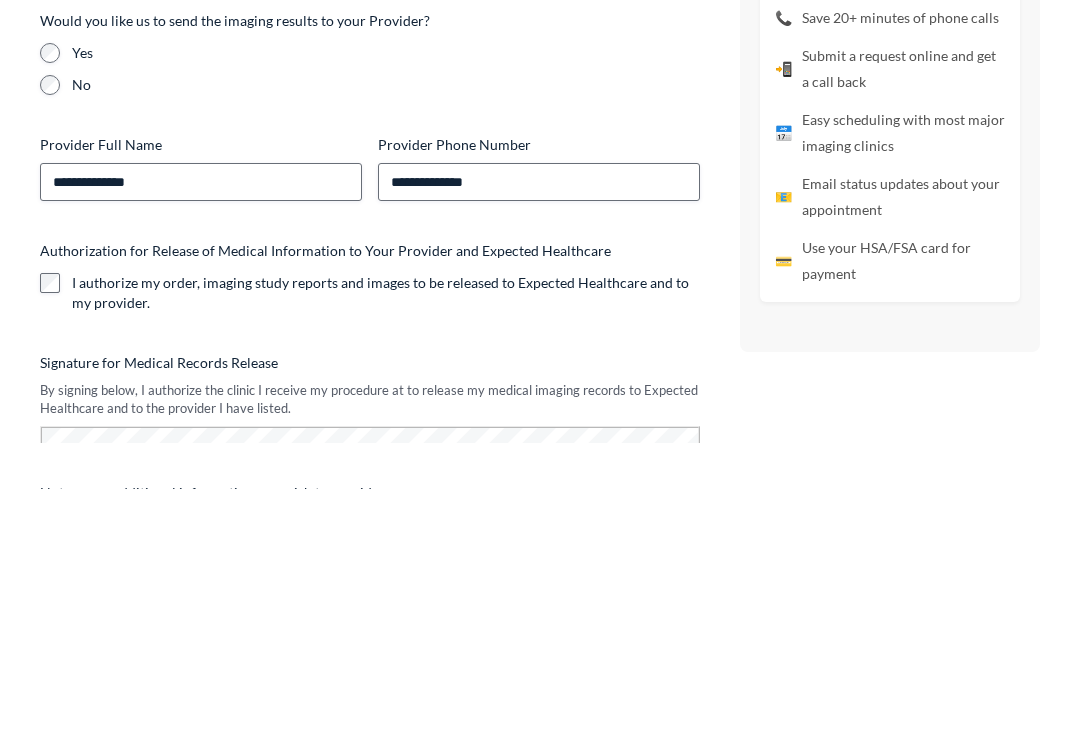 scroll, scrollTop: 2103, scrollLeft: 0, axis: vertical 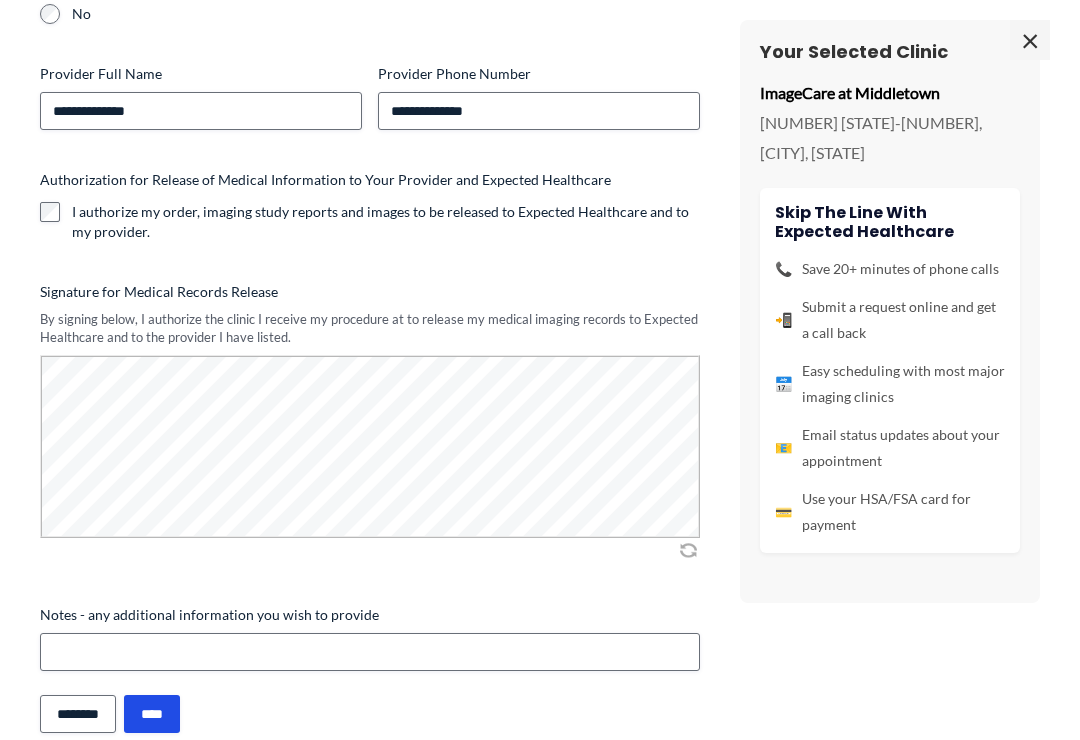 click on "****" at bounding box center [152, 714] 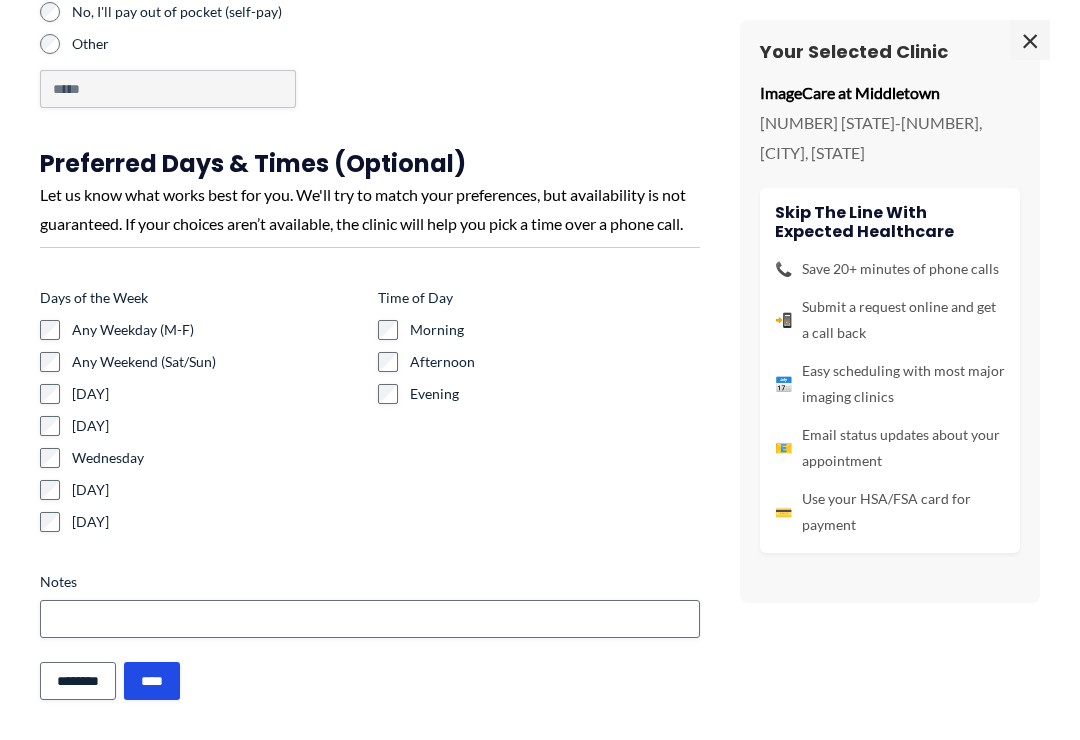 scroll, scrollTop: 2109, scrollLeft: 0, axis: vertical 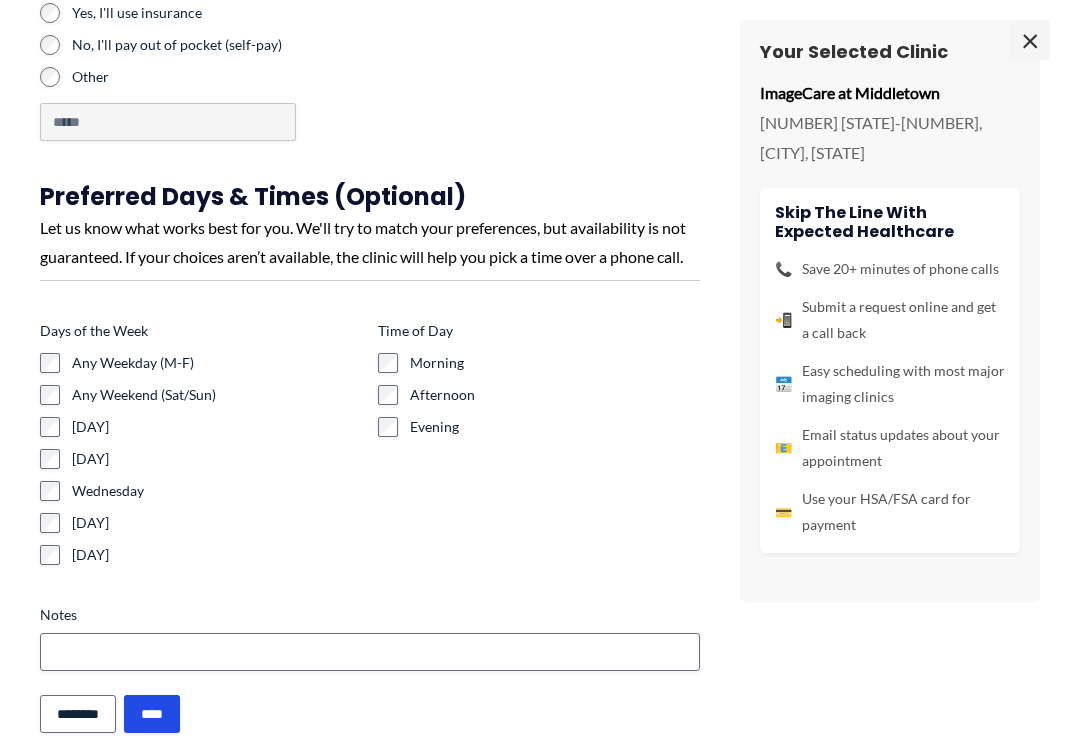 click on "****" at bounding box center (152, 714) 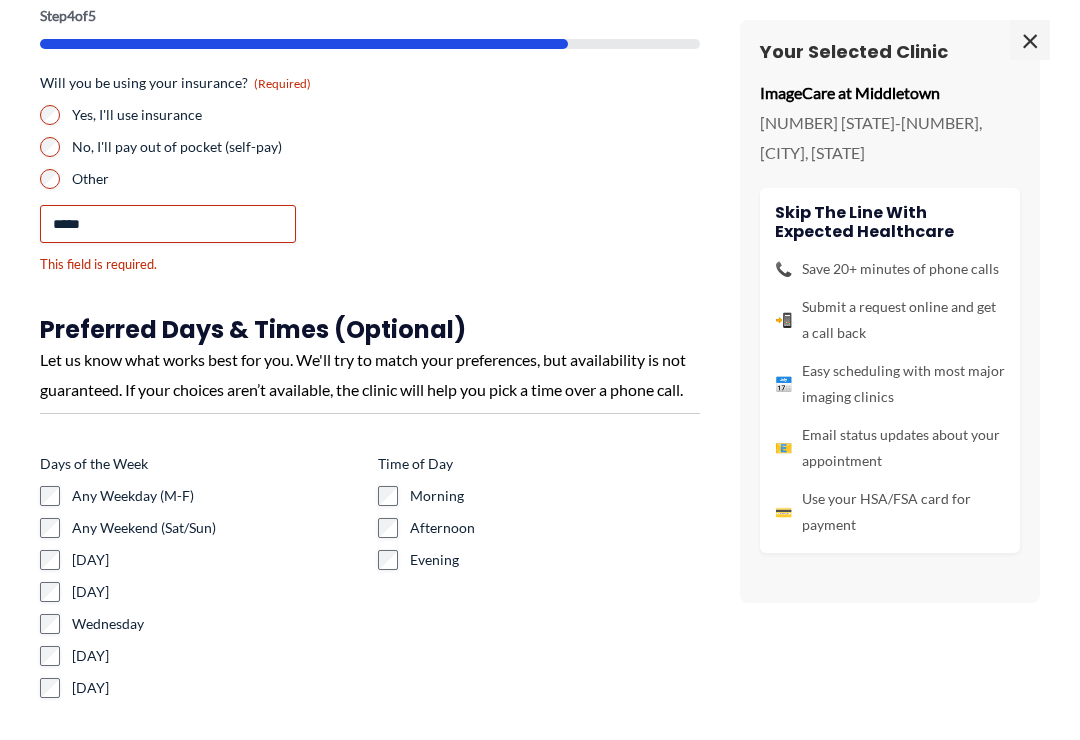 scroll, scrollTop: 2264, scrollLeft: 0, axis: vertical 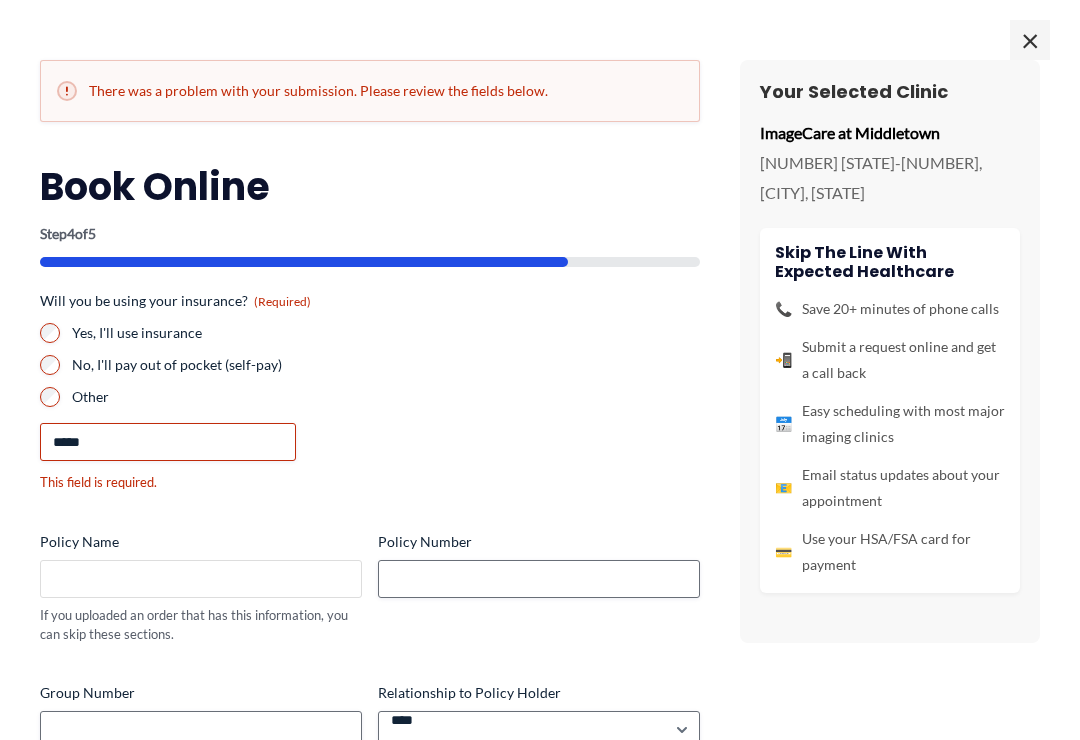 click on "Policy Name" at bounding box center (201, 579) 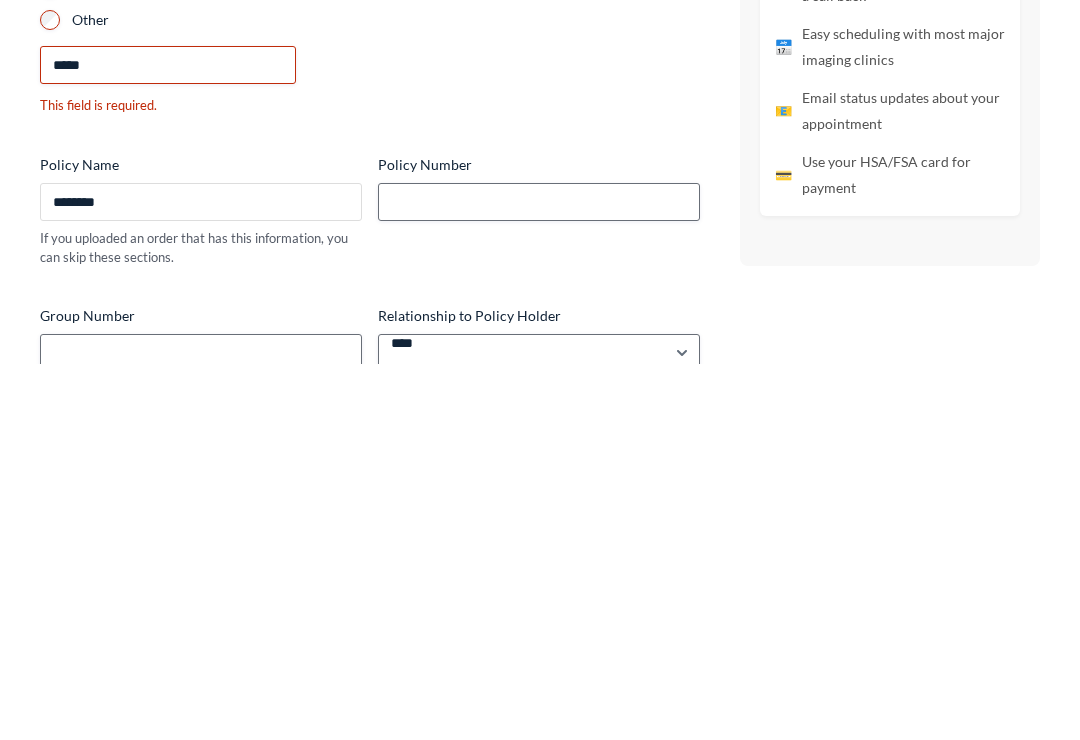 type on "********" 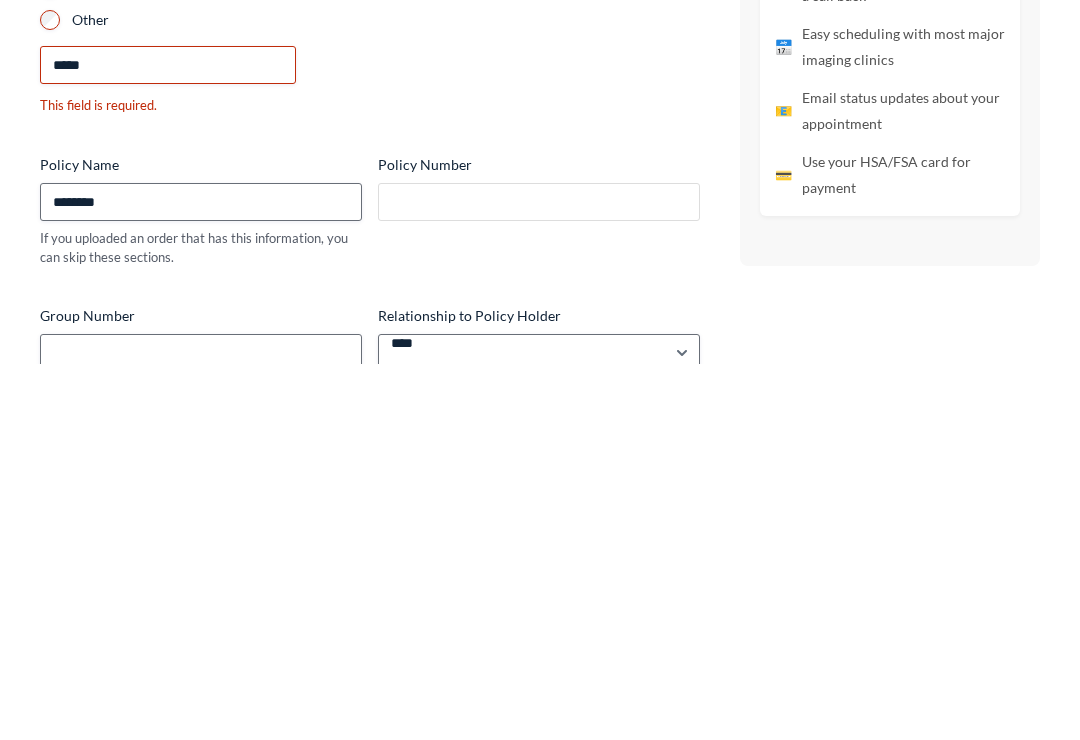 click on "Policy Number" at bounding box center (539, 579) 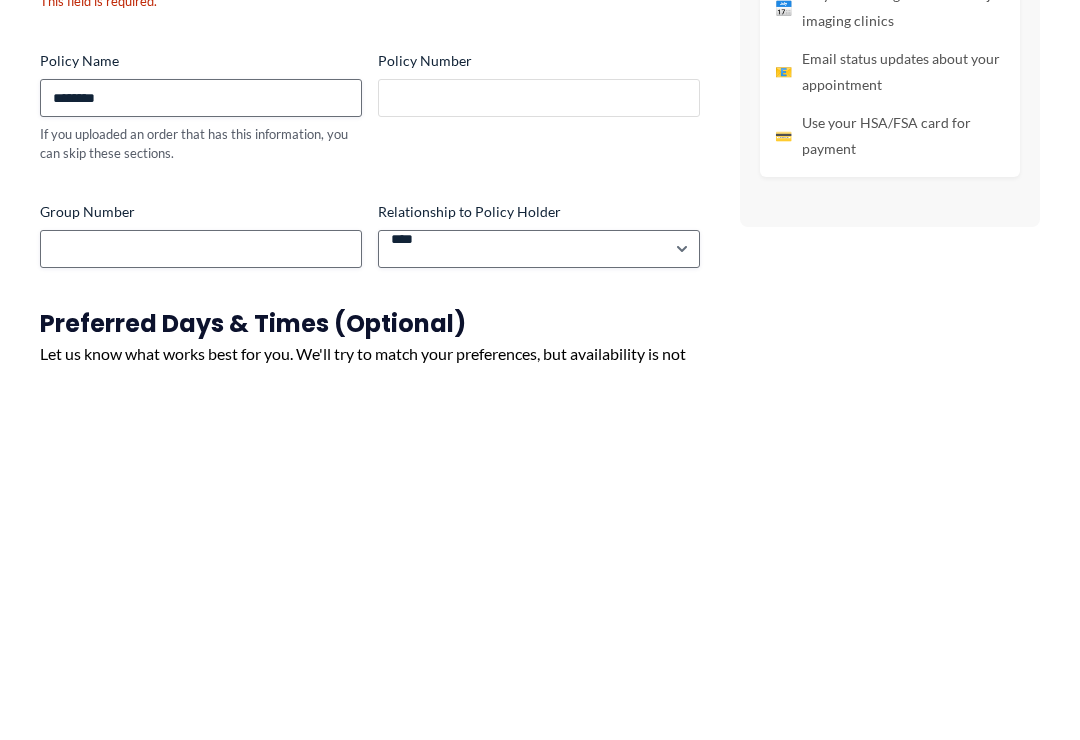 scroll, scrollTop: 102, scrollLeft: 0, axis: vertical 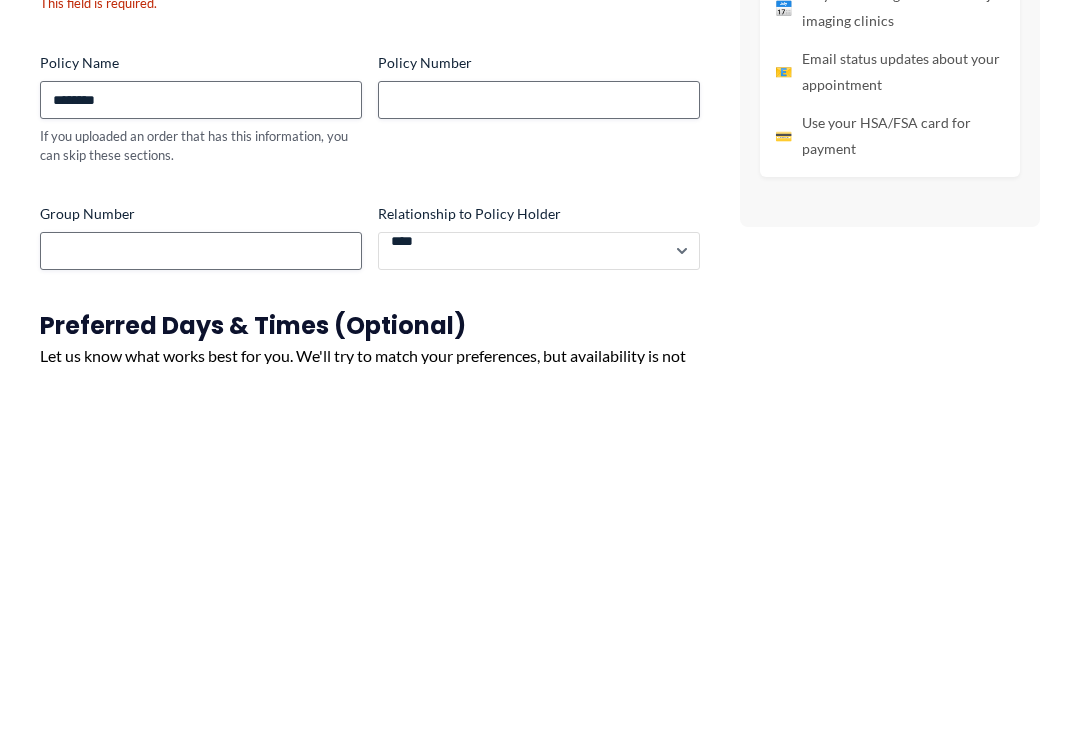 click on "**********" at bounding box center [539, 628] 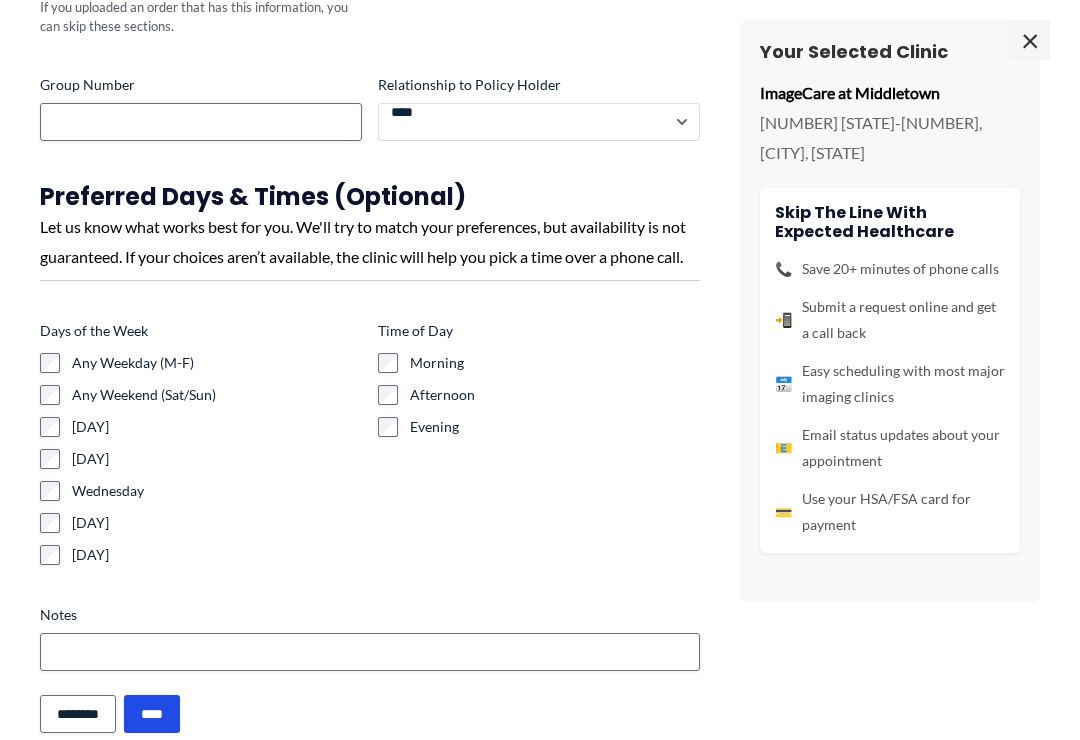 scroll, scrollTop: 606, scrollLeft: 0, axis: vertical 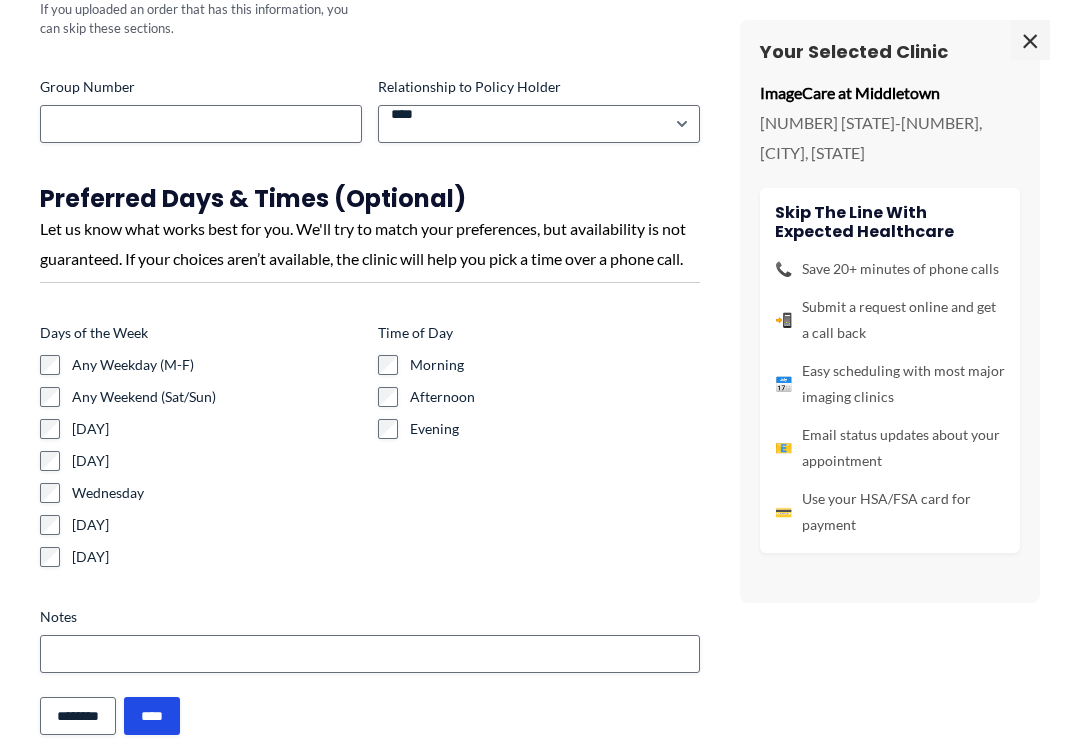 click on "****" at bounding box center (152, 716) 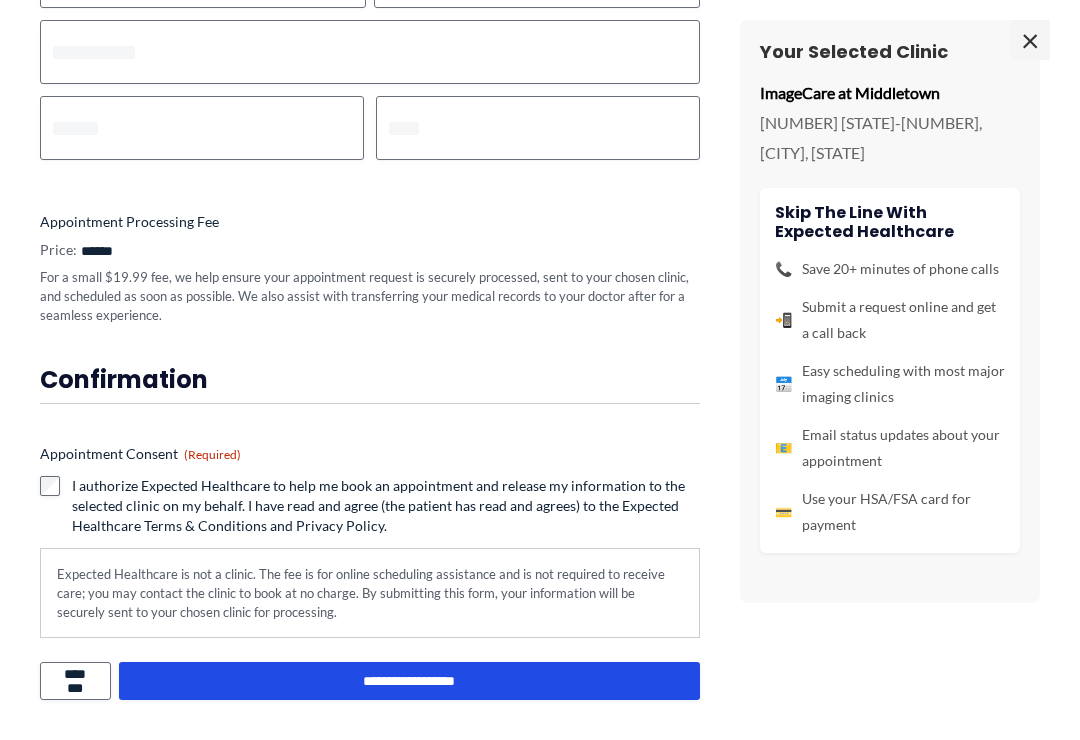 scroll, scrollTop: 90, scrollLeft: 0, axis: vertical 